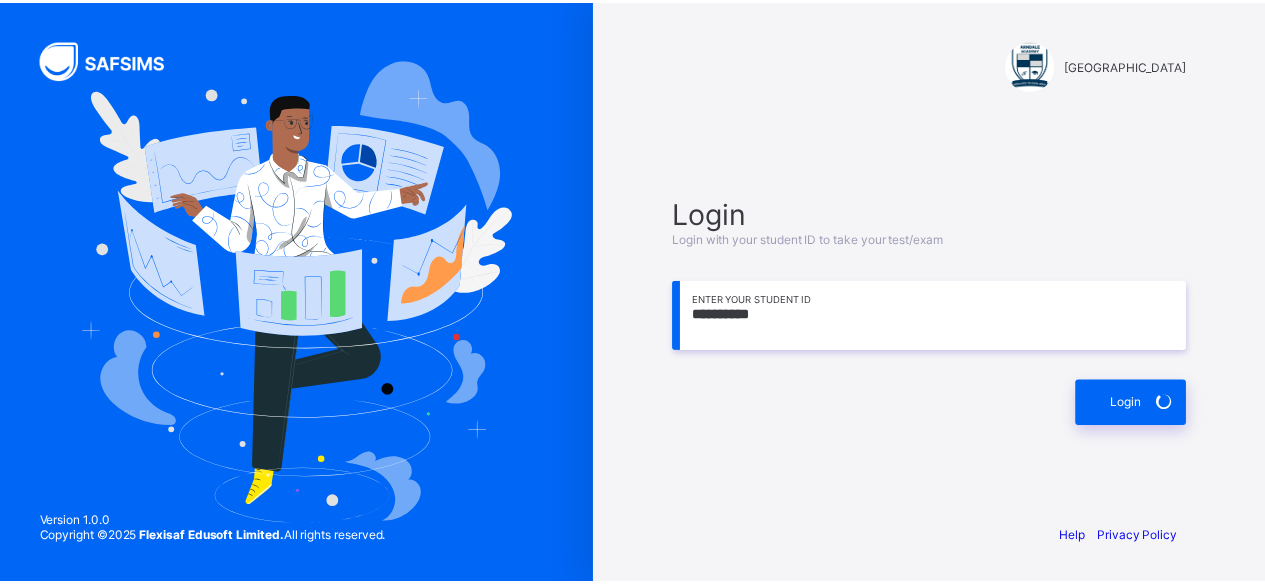 scroll, scrollTop: 0, scrollLeft: 0, axis: both 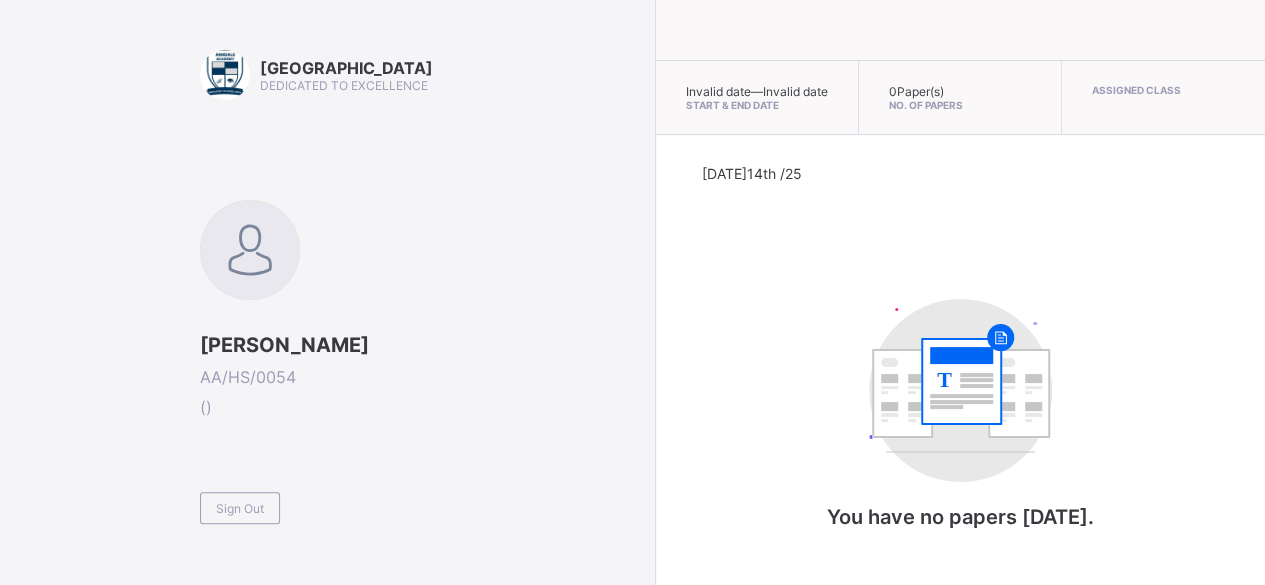 click on "T You have no papers [DATE]." at bounding box center [960, 424] 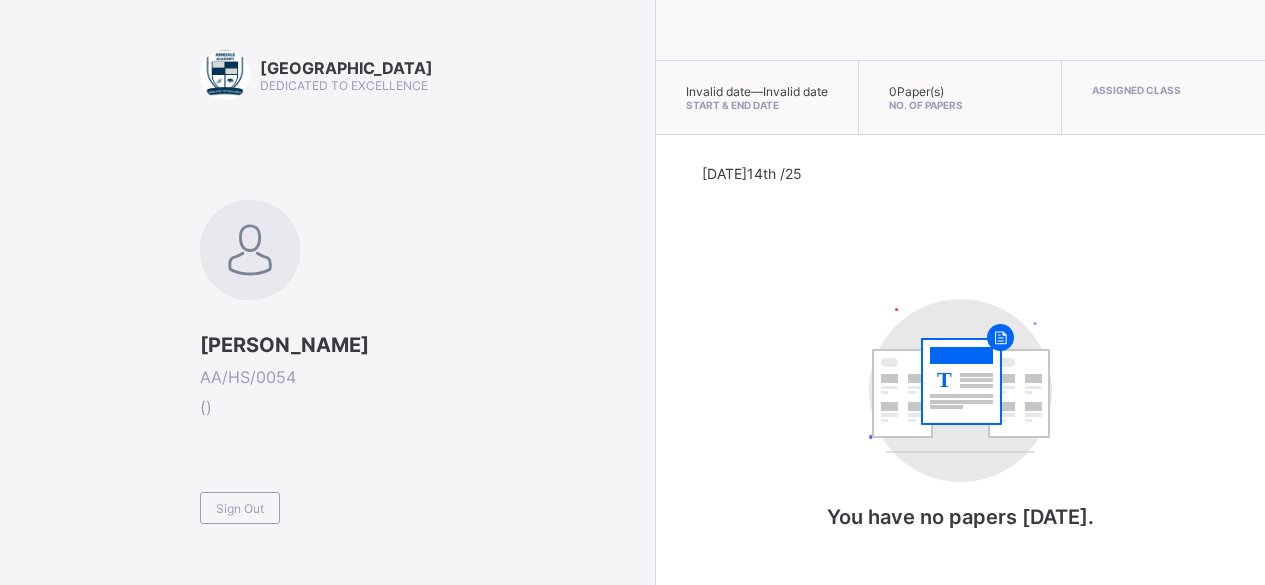 scroll, scrollTop: 0, scrollLeft: 0, axis: both 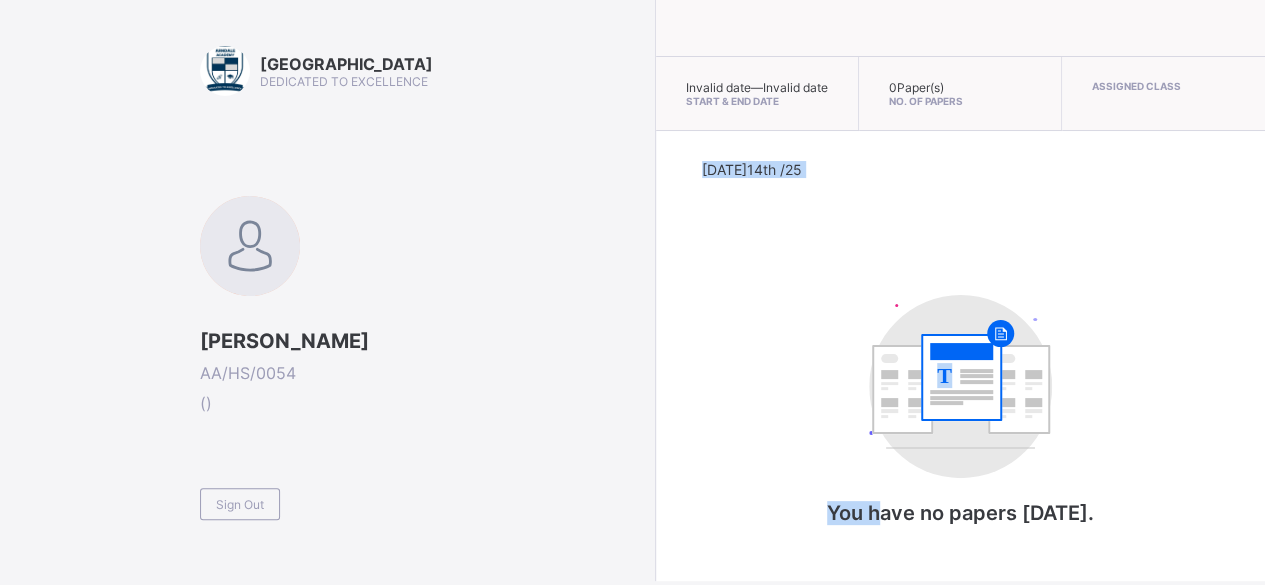 drag, startPoint x: 892, startPoint y: 497, endPoint x: 663, endPoint y: 212, distance: 365.6036 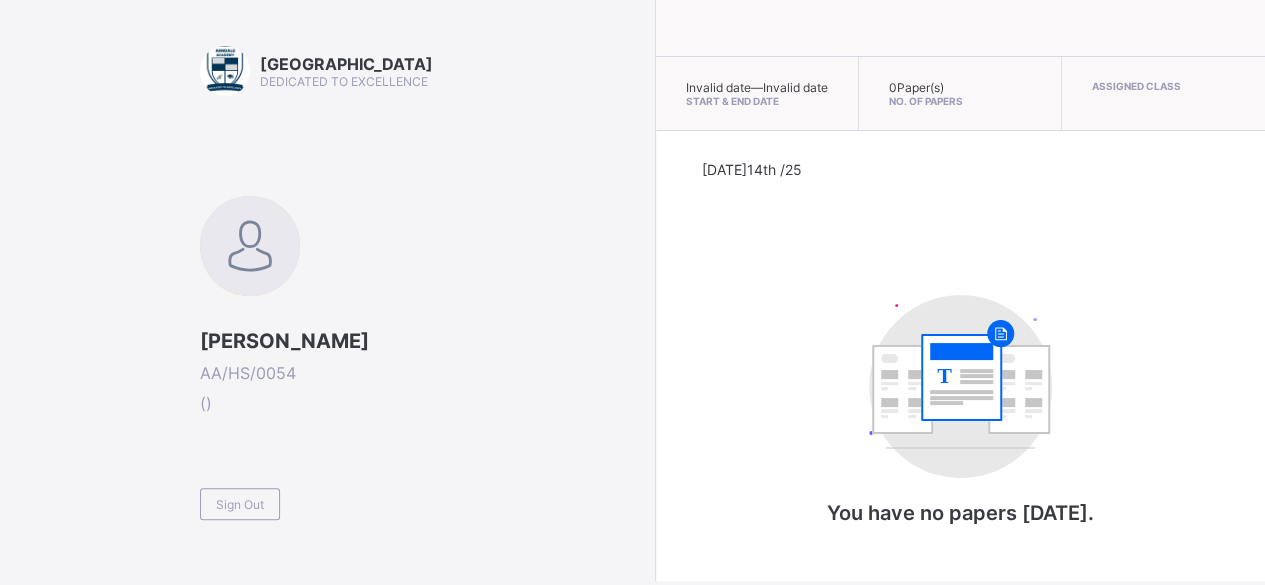 drag, startPoint x: 676, startPoint y: 297, endPoint x: 1009, endPoint y: 366, distance: 340.07352 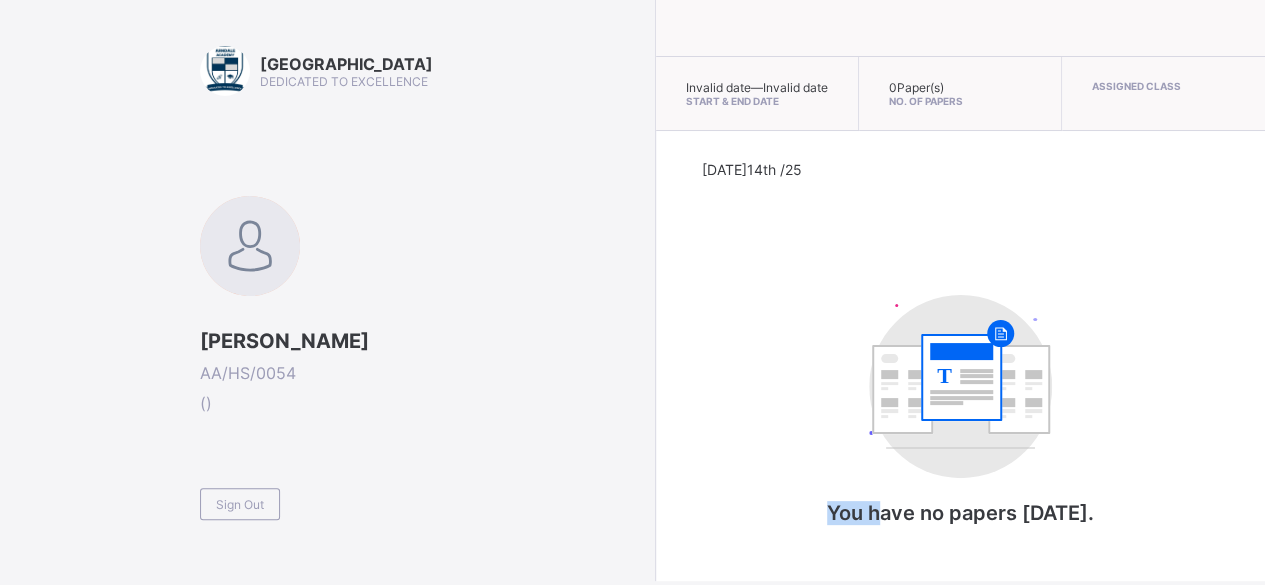 scroll, scrollTop: 38, scrollLeft: 0, axis: vertical 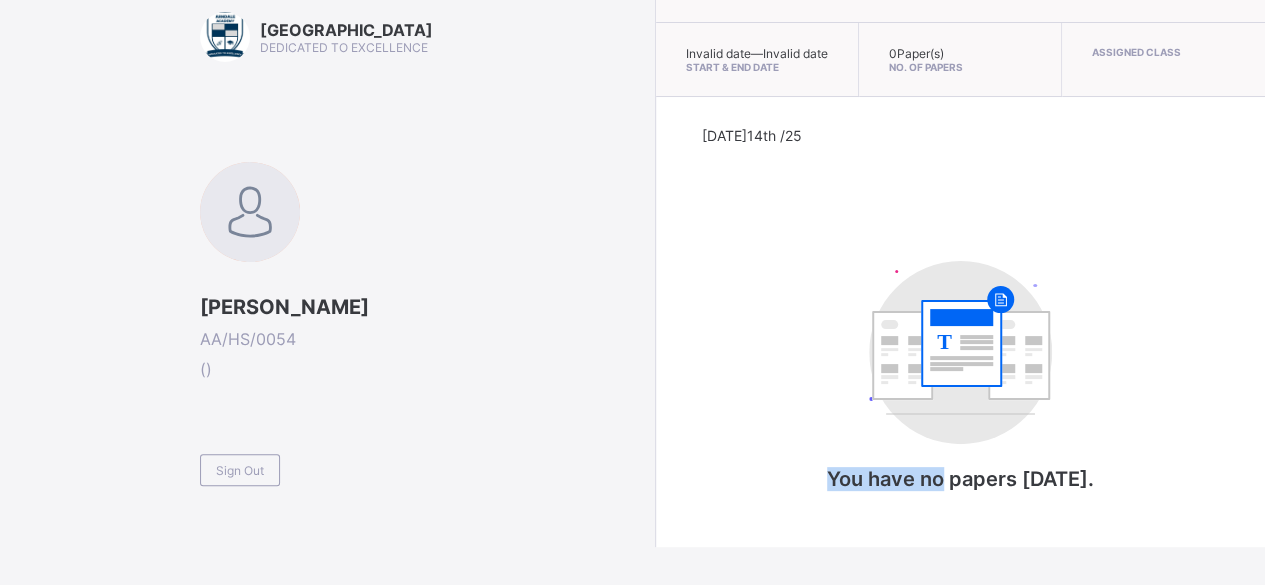 drag, startPoint x: 1010, startPoint y: 322, endPoint x: 976, endPoint y: 627, distance: 306.88922 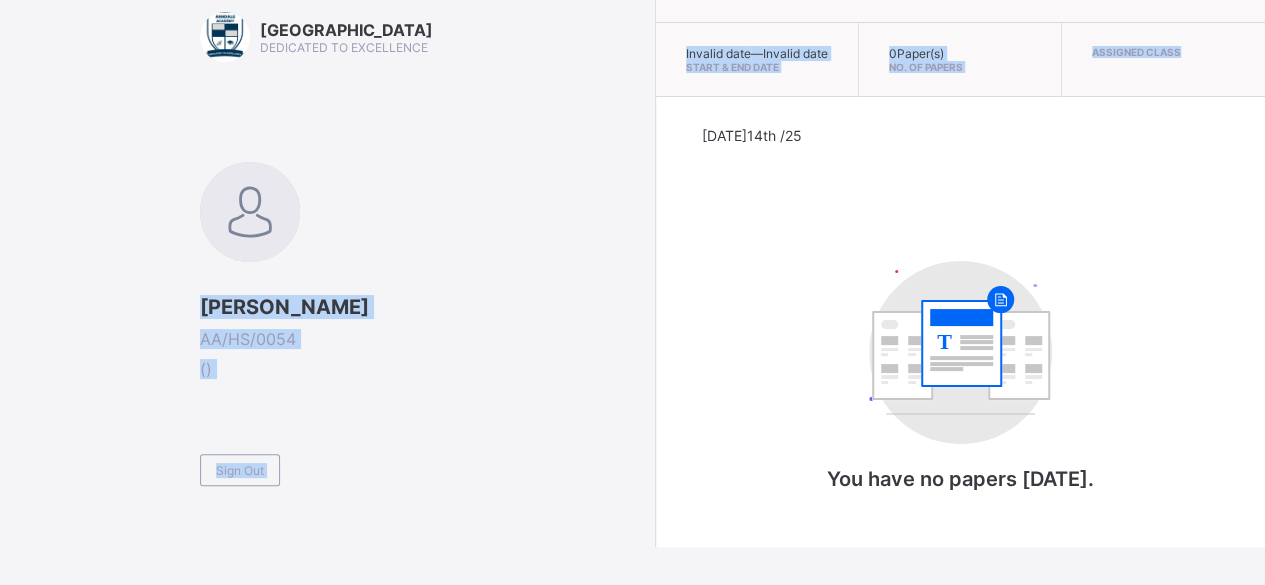 drag, startPoint x: 690, startPoint y: 143, endPoint x: 592, endPoint y: 61, distance: 127.78106 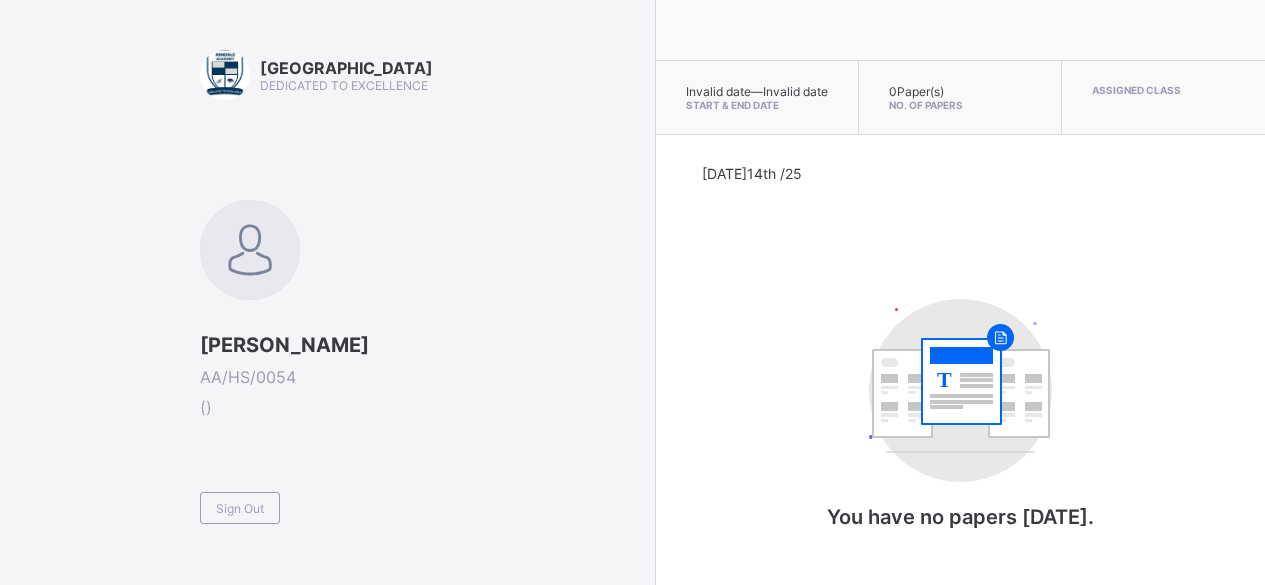 scroll, scrollTop: 38, scrollLeft: 0, axis: vertical 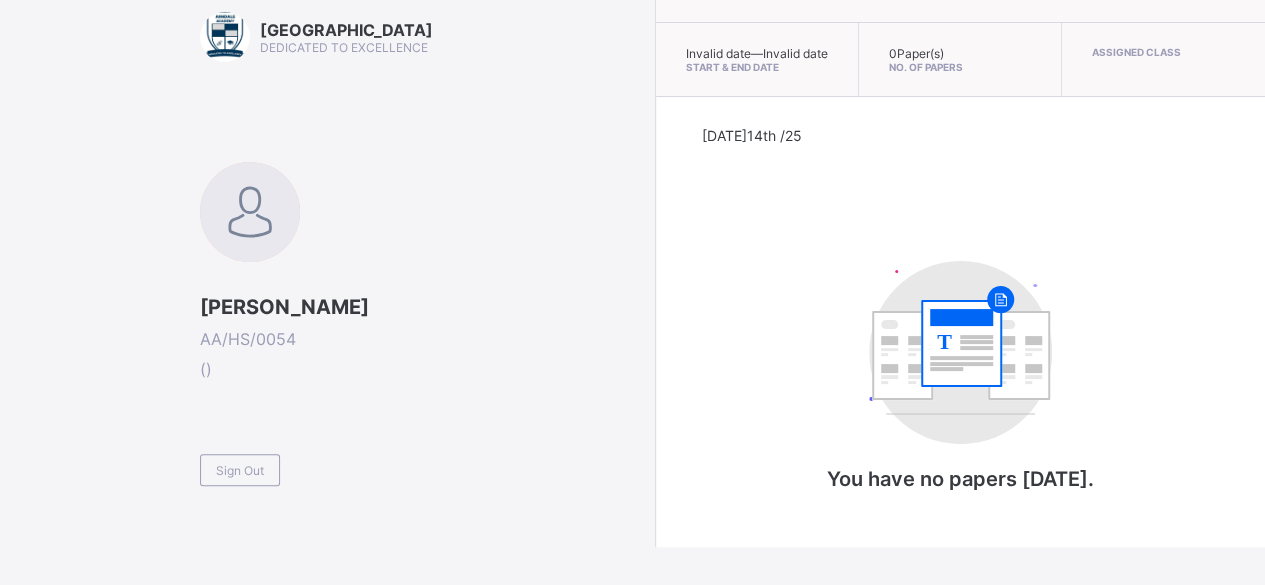 click on "T You have no papers today." at bounding box center [960, 386] 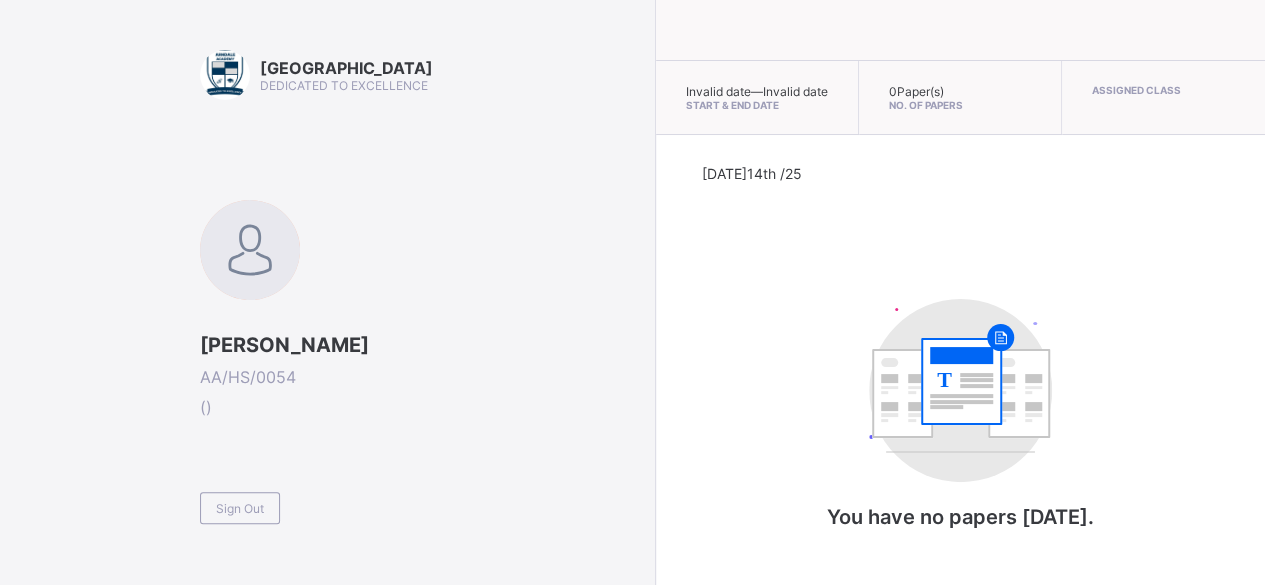 click on "Arndale Academy   DEDICATED TO EXCELLENCE ELVIS SAMUEL NGBEDE AA/HS/0054  ( )  Sign Out" at bounding box center [422, 337] 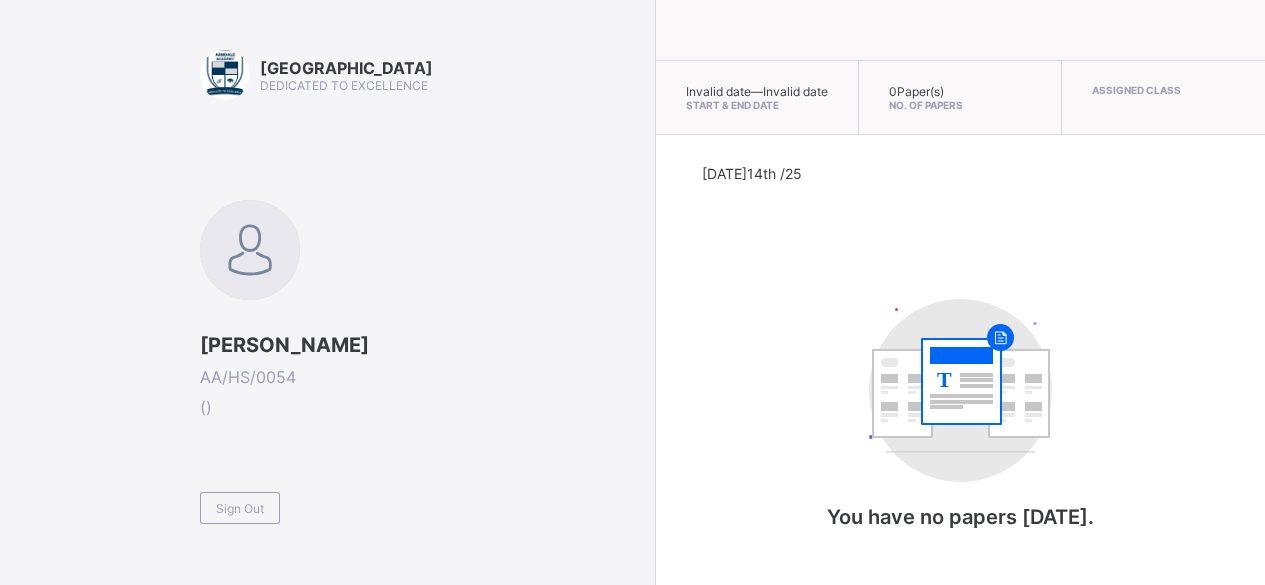 scroll, scrollTop: 38, scrollLeft: 0, axis: vertical 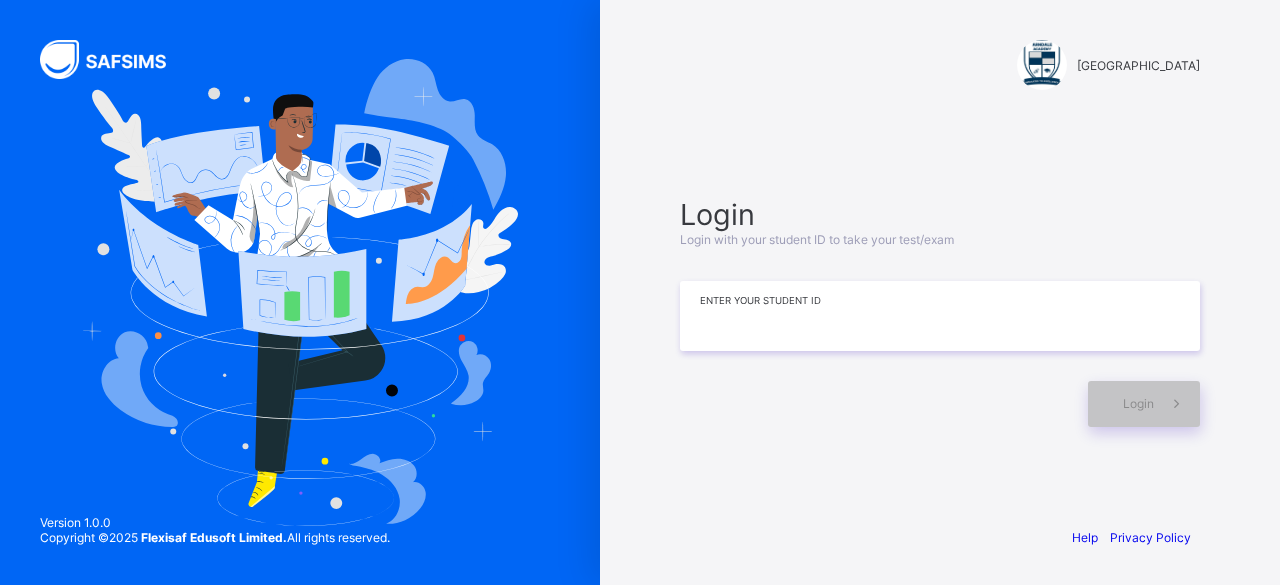 click at bounding box center [940, 316] 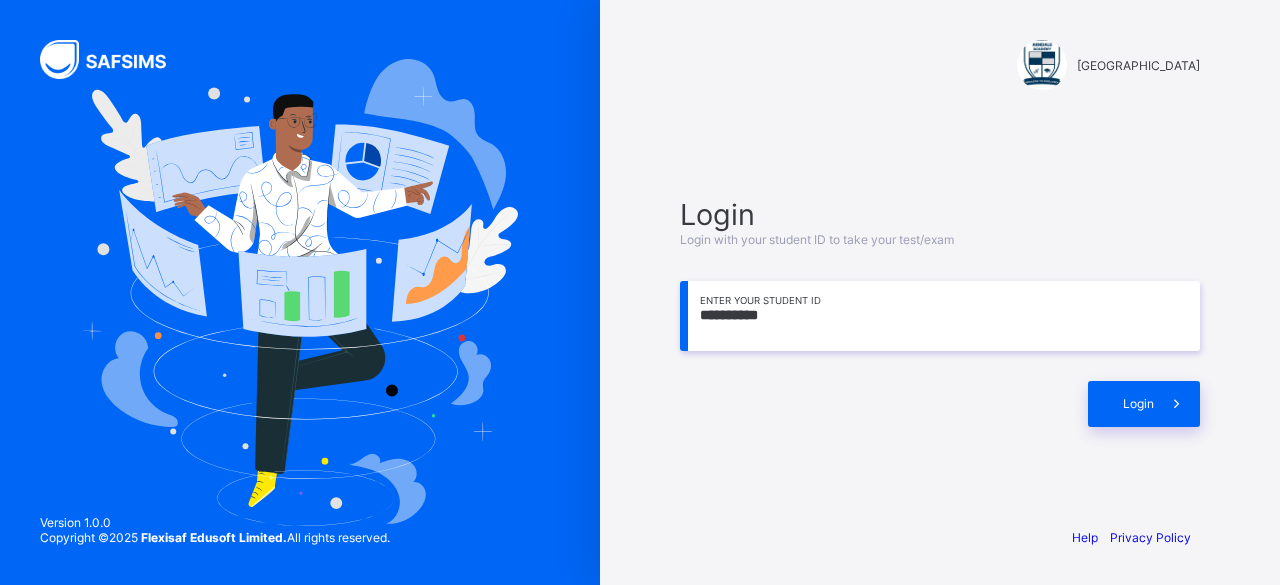 type on "**********" 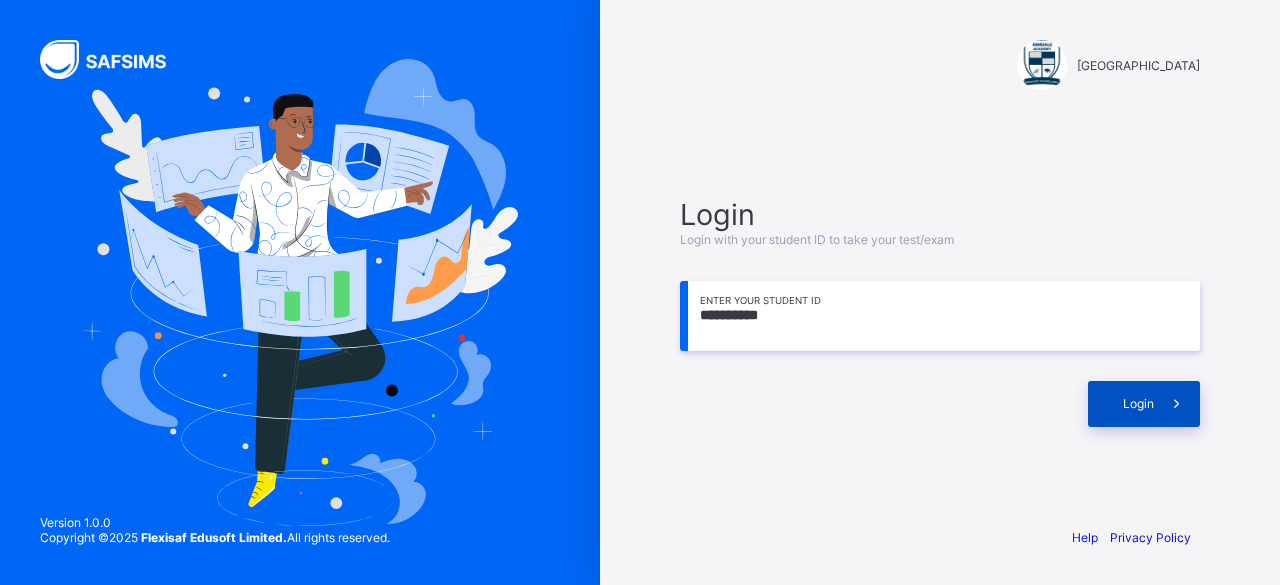 click at bounding box center (1177, 404) 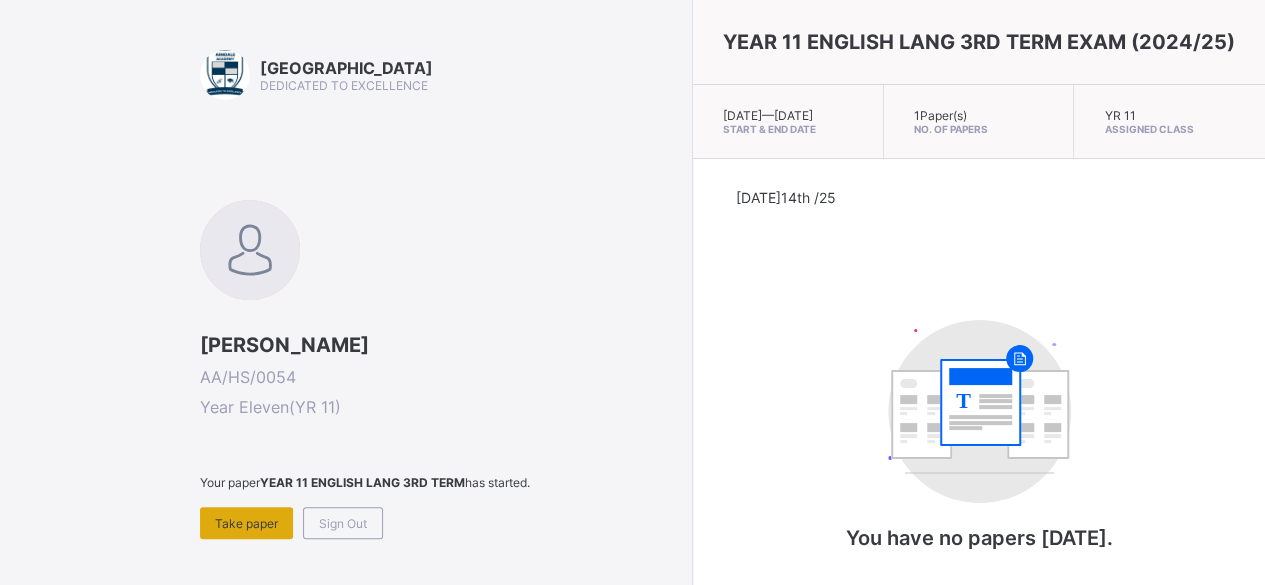 click on "Take paper" at bounding box center (246, 523) 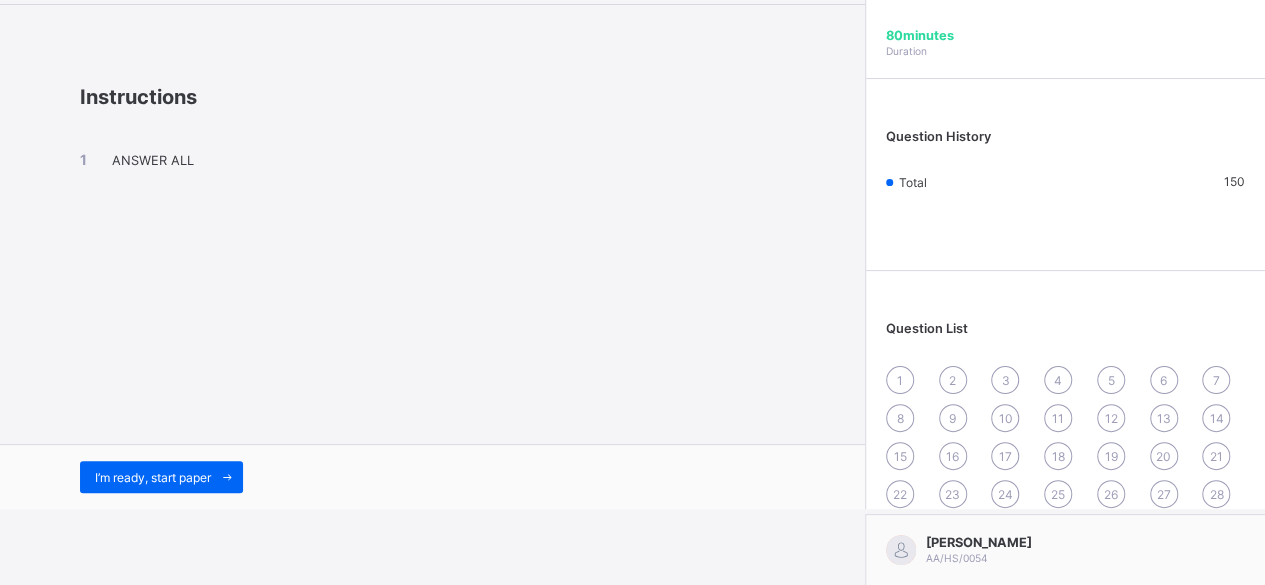 scroll, scrollTop: 71, scrollLeft: 0, axis: vertical 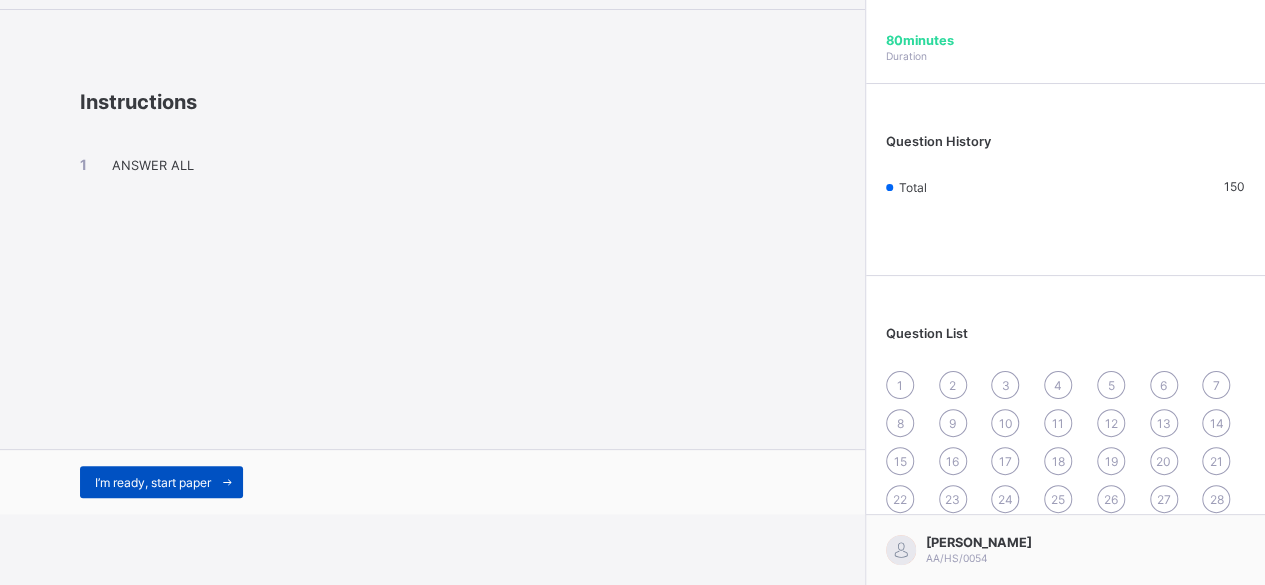click on "I’m ready, start paper" at bounding box center [161, 482] 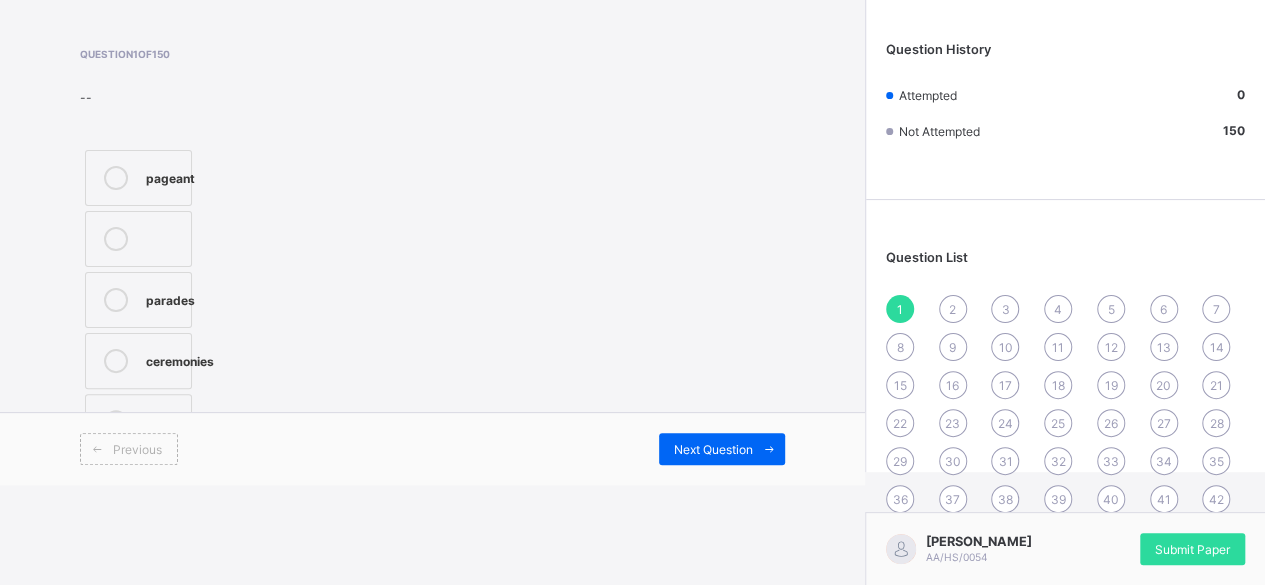 scroll, scrollTop: 132, scrollLeft: 0, axis: vertical 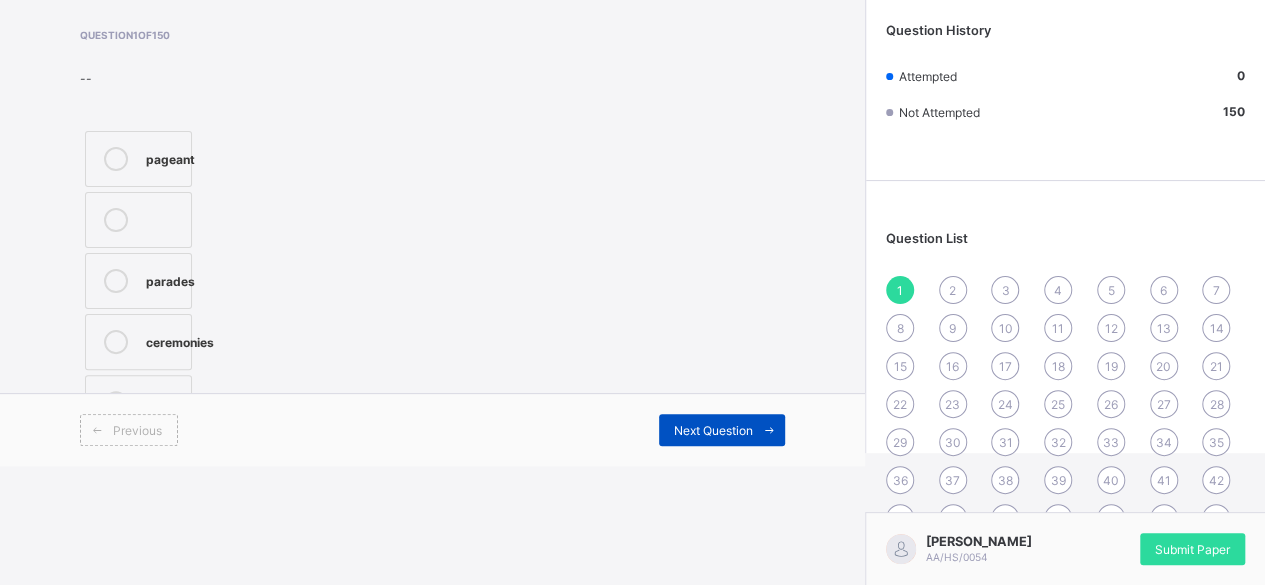 click at bounding box center [769, 430] 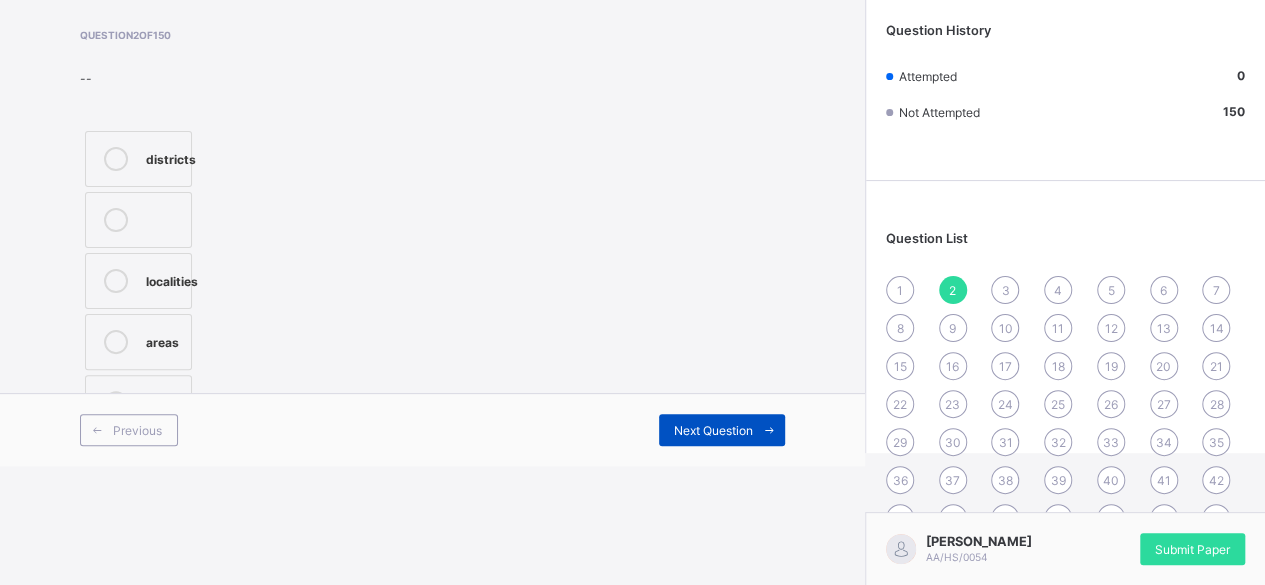 click at bounding box center (769, 430) 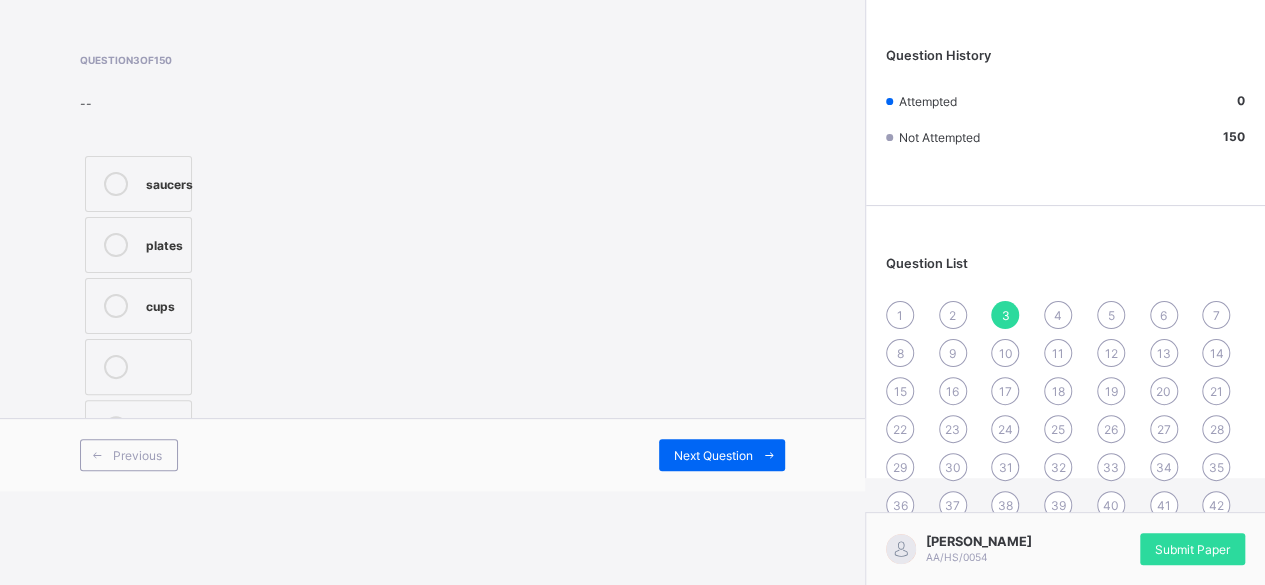 scroll, scrollTop: 109, scrollLeft: 0, axis: vertical 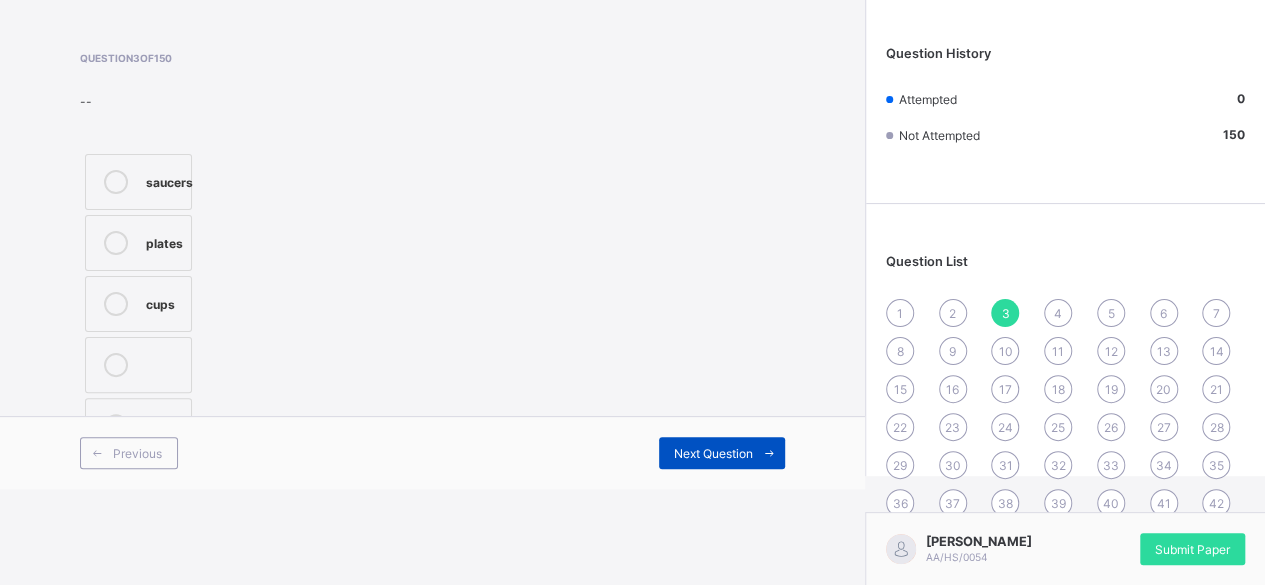 click on "Next Question" at bounding box center (722, 453) 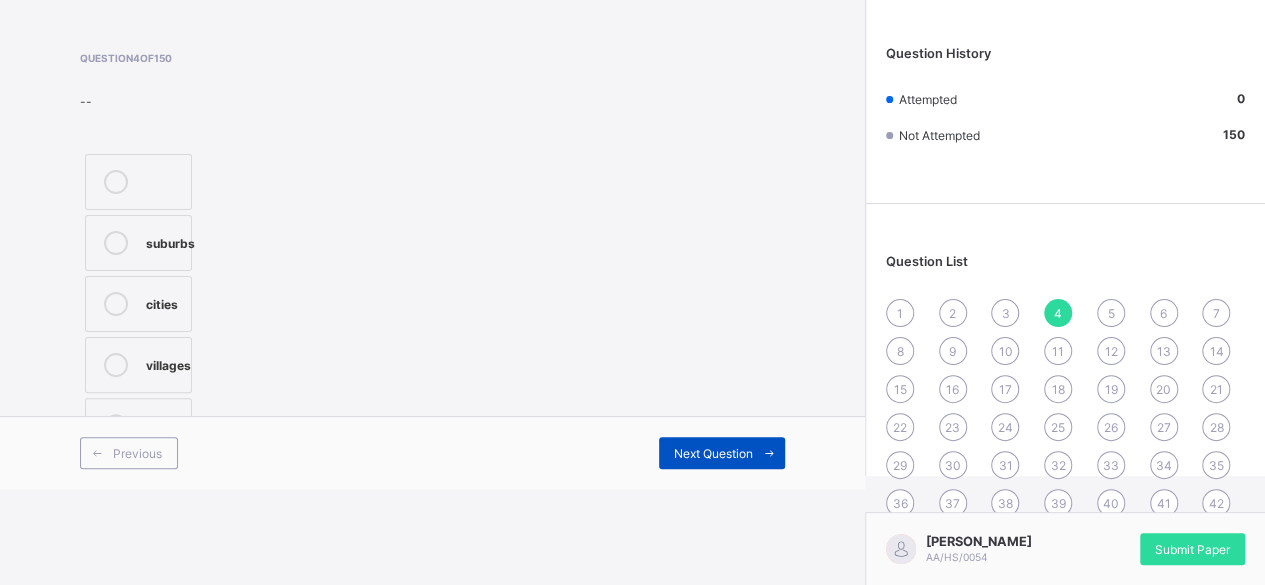 click on "Next Question" at bounding box center [722, 453] 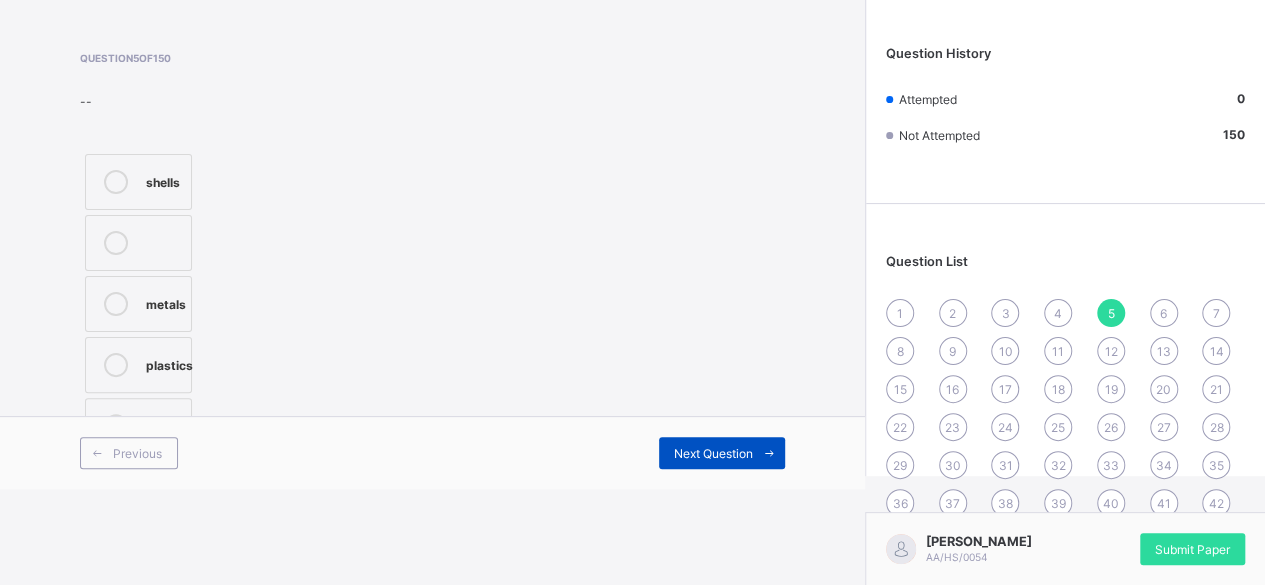 click on "Next Question" at bounding box center [722, 453] 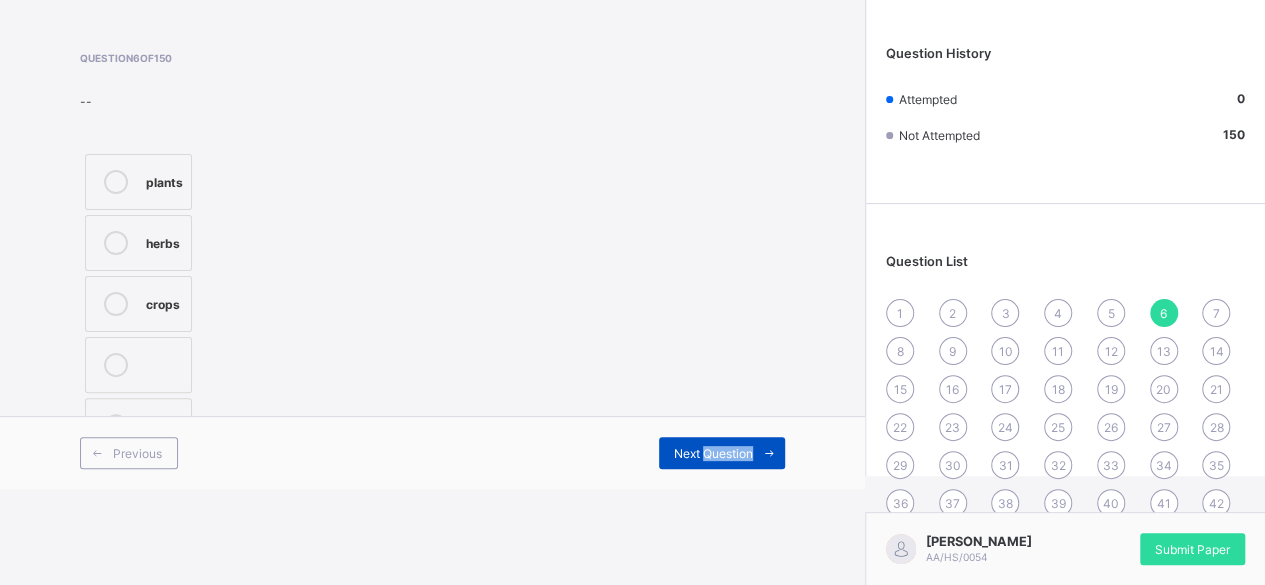 click on "Next Question" at bounding box center (722, 453) 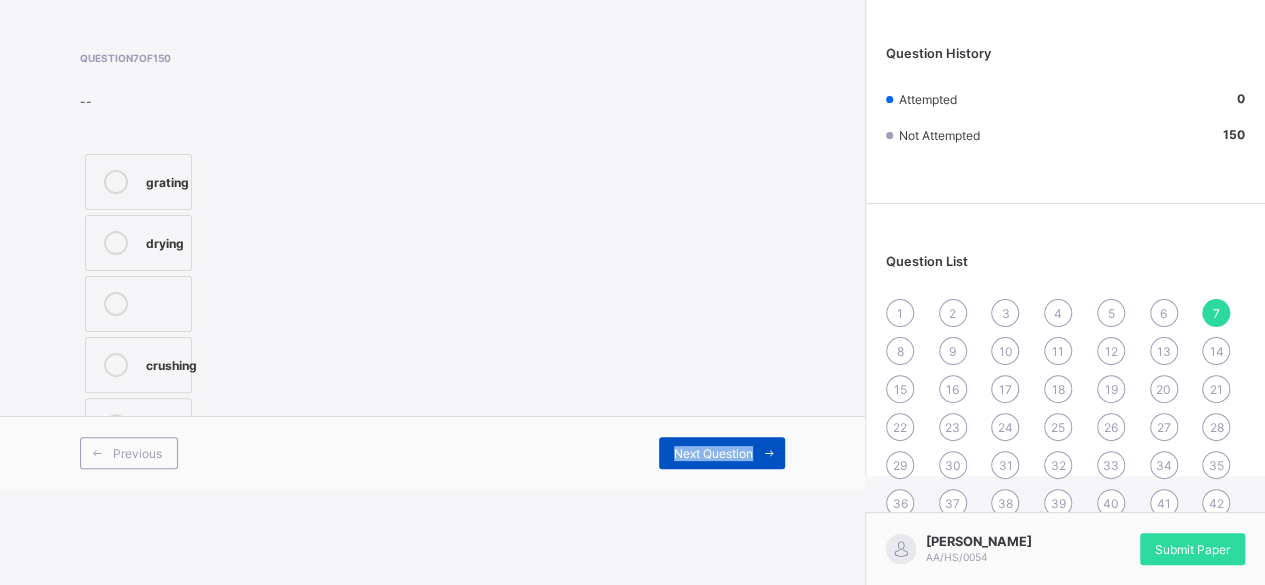 click on "Next Question" at bounding box center (722, 453) 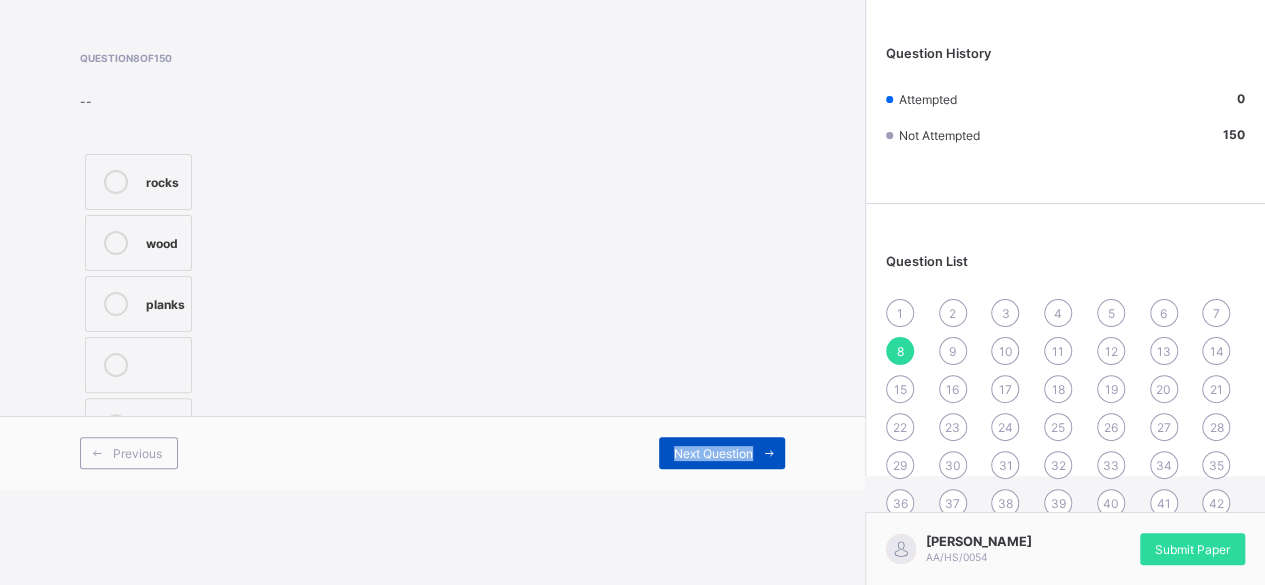 click on "Next Question" at bounding box center (722, 453) 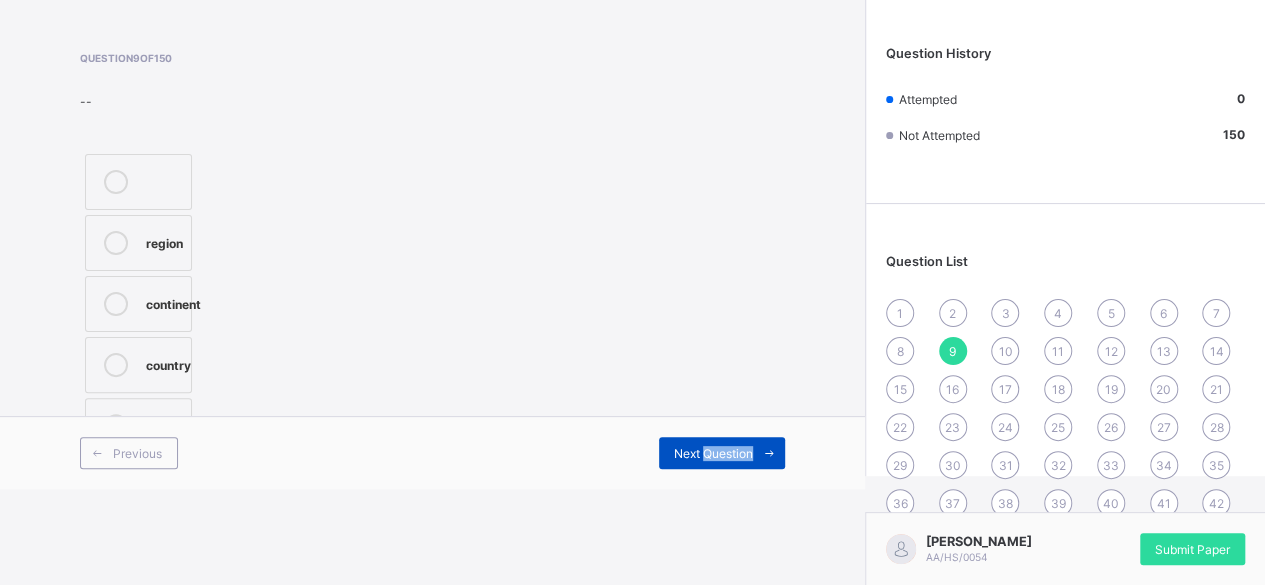 click on "Next Question" at bounding box center (722, 453) 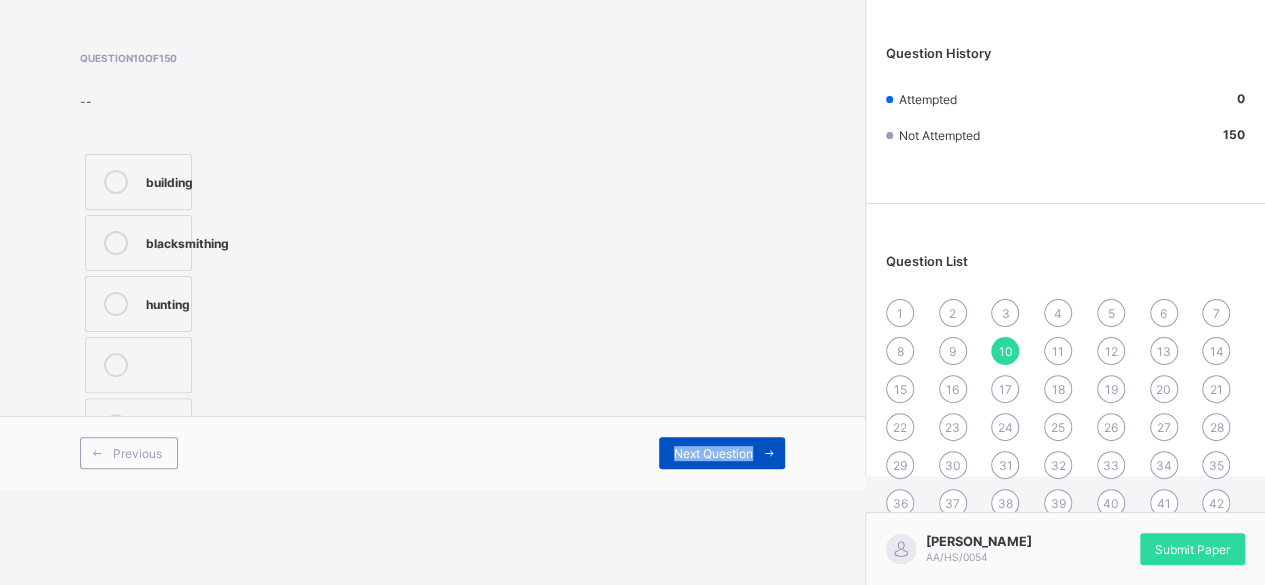 click on "Next Question" at bounding box center (722, 453) 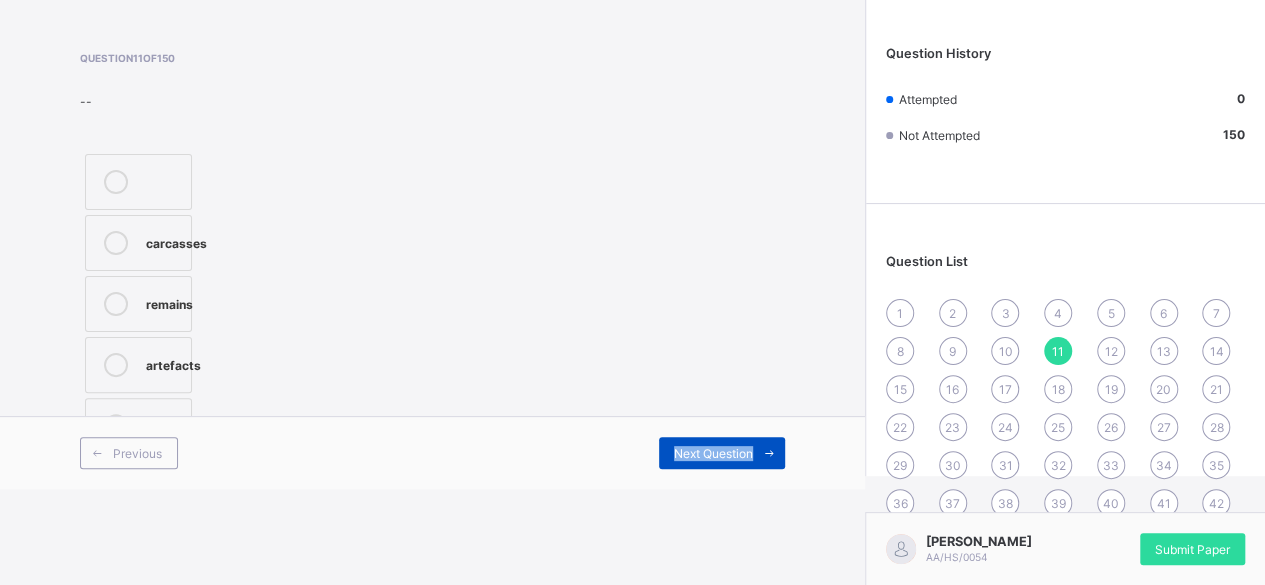 click on "Next Question" at bounding box center (722, 453) 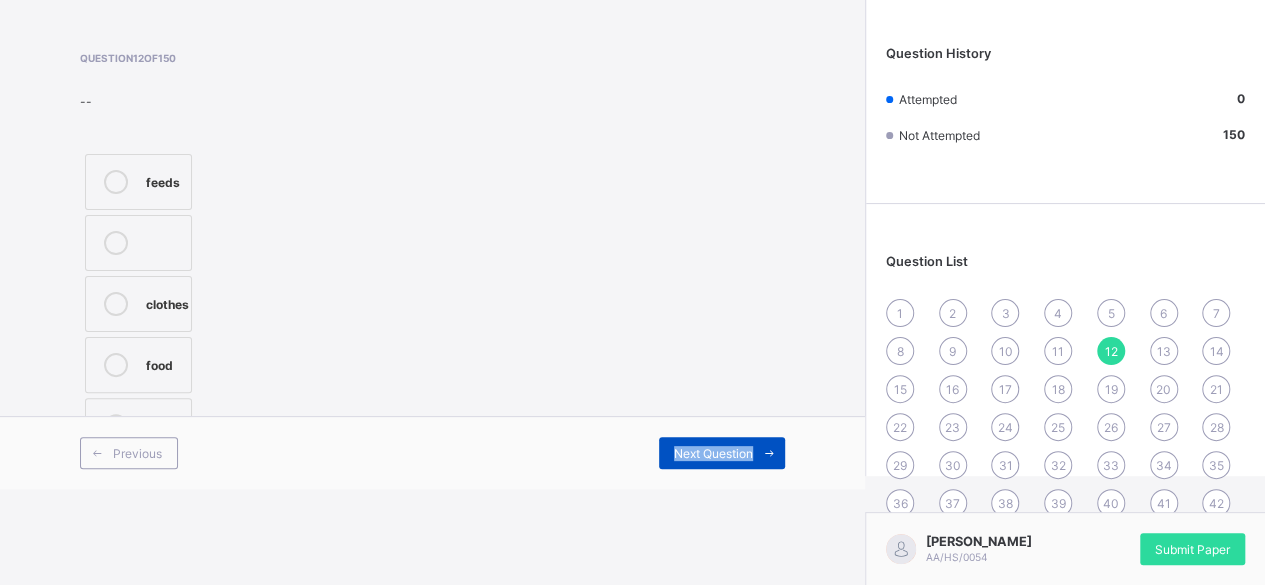 click on "Next Question" at bounding box center (722, 453) 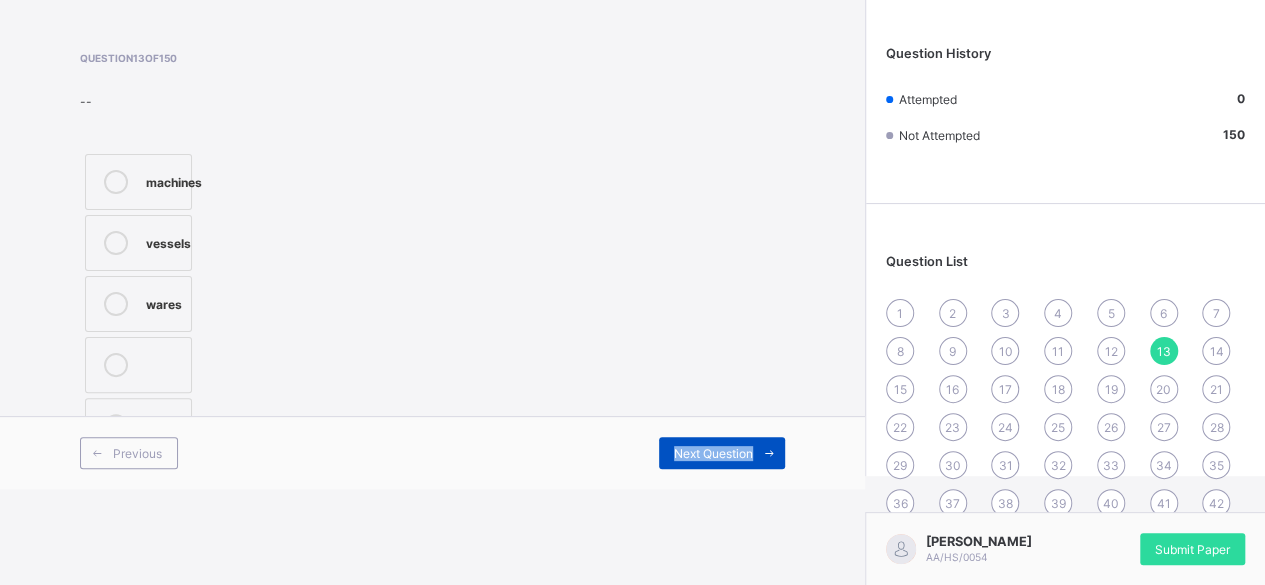 click on "Next Question" at bounding box center [722, 453] 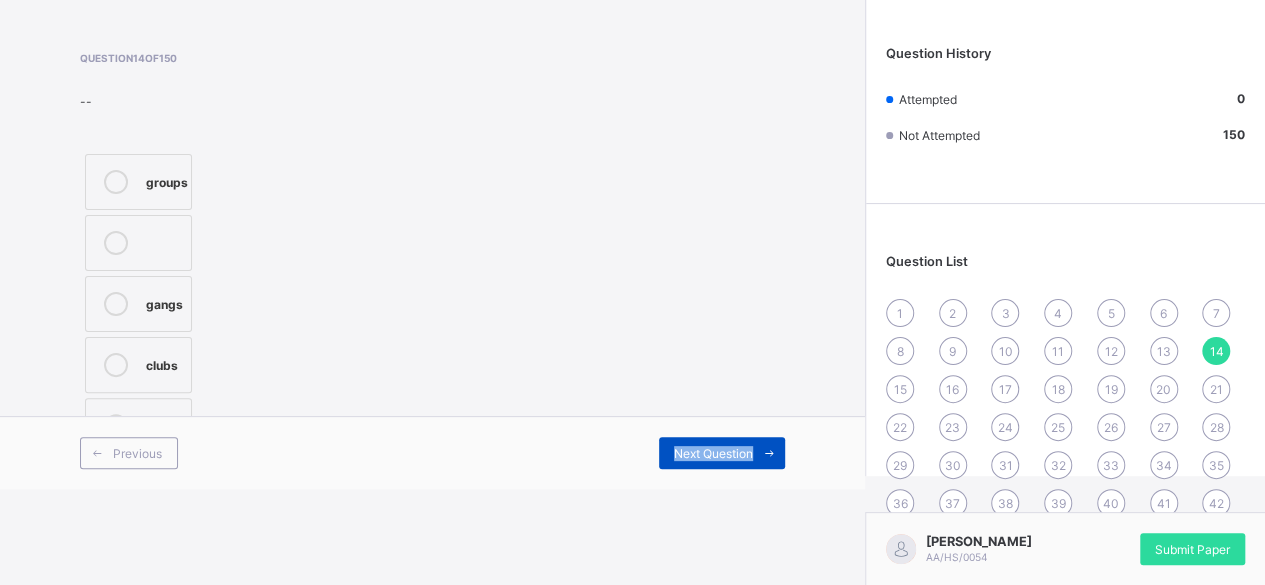 click on "Next Question" at bounding box center [722, 453] 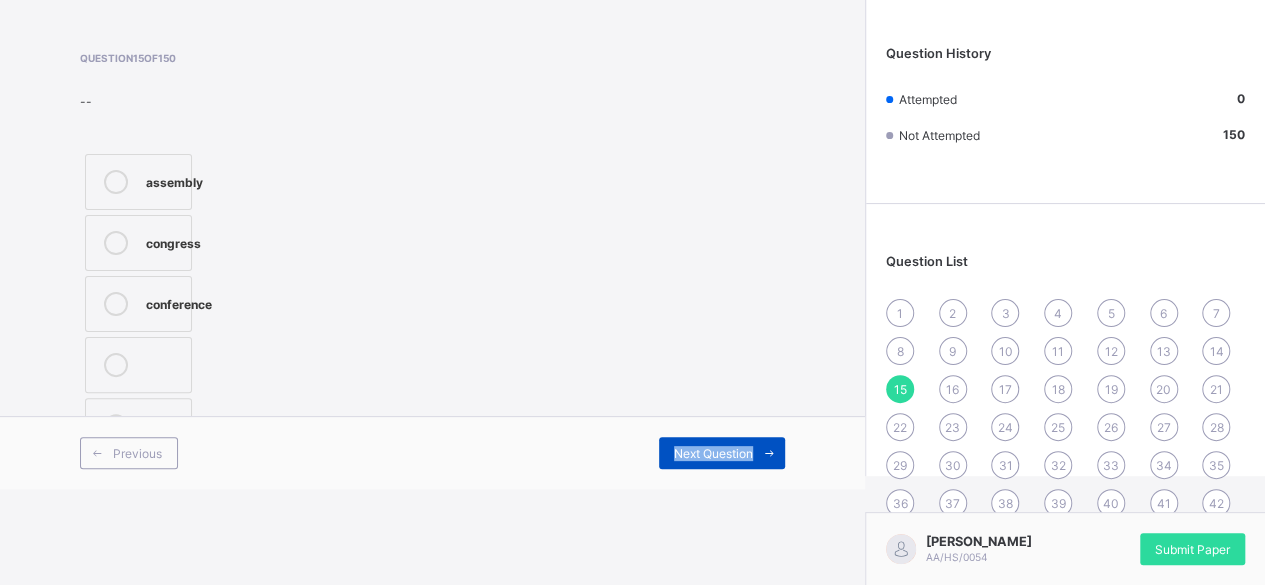 click on "Next Question" at bounding box center [722, 453] 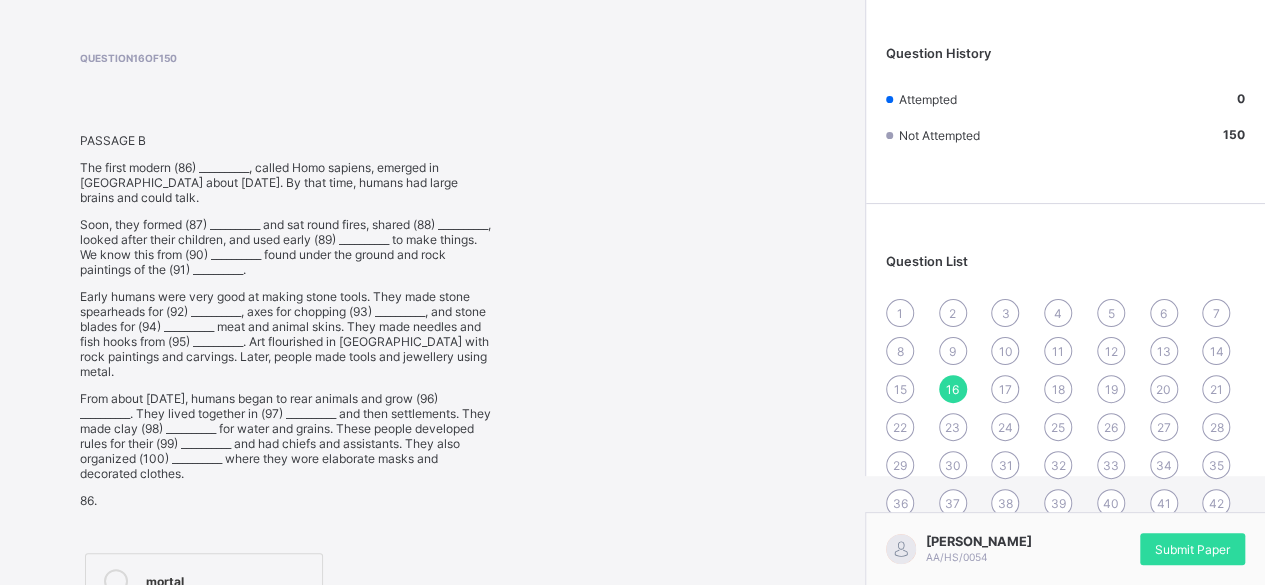 click on "Question  16  of  150 PASSAGE B The first modern (86) __________, called Homo sapiens, emerged in [GEOGRAPHIC_DATA] about [DATE]. By that time, humans had large brains and could talk. Soon, they formed (87) __________ and sat round fires, shared (88) __________, looked after their children, and used early (89) __________ to make things. We know this from (90) __________ found under the ground and rock paintings of the (91) __________. Early humans were very good at making stone tools. They made stone spearheads for (92) __________, axes for chopping (93) __________, and stone blades for (94) __________ meat and animal skins. They made needles and fish hooks from (95) __________. Art flourished in [GEOGRAPHIC_DATA] with rock paintings and carvings. Later, people made tools and jewellery using metal. 86. mortal mammal animal human" at bounding box center (432, 424) 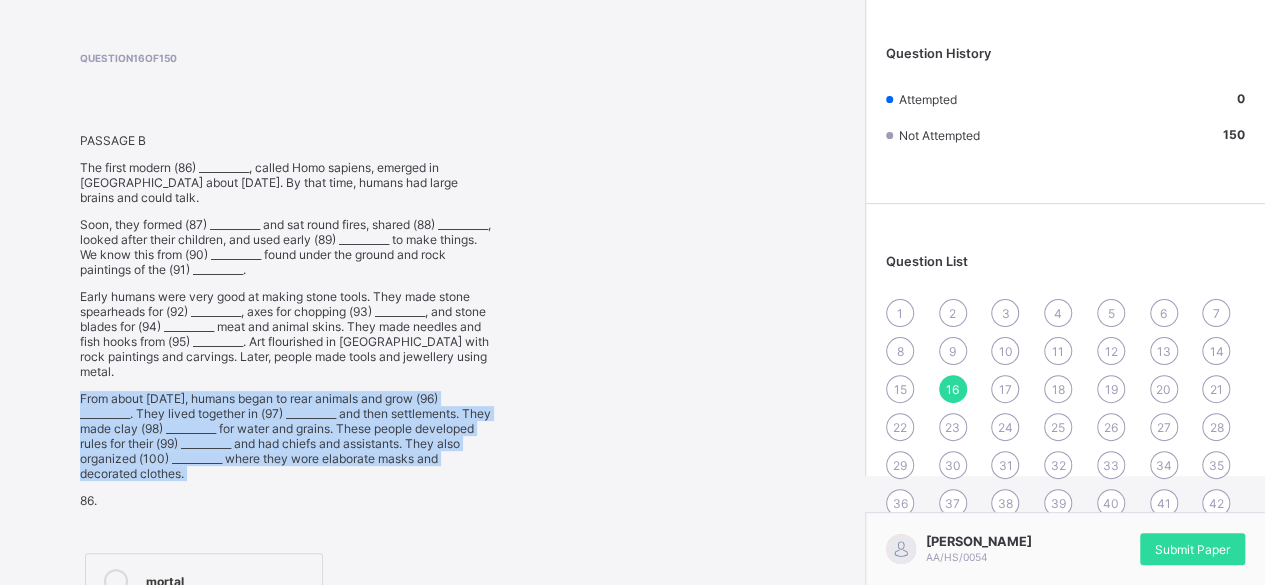 click on "Question  16  of  150 PASSAGE B The first modern (86) __________, called Homo sapiens, emerged in [GEOGRAPHIC_DATA] about [DATE]. By that time, humans had large brains and could talk. Soon, they formed (87) __________ and sat round fires, shared (88) __________, looked after their children, and used early (89) __________ to make things. We know this from (90) __________ found under the ground and rock paintings of the (91) __________. Early humans were very good at making stone tools. They made stone spearheads for (92) __________, axes for chopping (93) __________, and stone blades for (94) __________ meat and animal skins. They made needles and fish hooks from (95) __________. Art flourished in [GEOGRAPHIC_DATA] with rock paintings and carvings. Later, people made tools and jewellery using metal. 86. mortal mammal animal human" at bounding box center (432, 424) 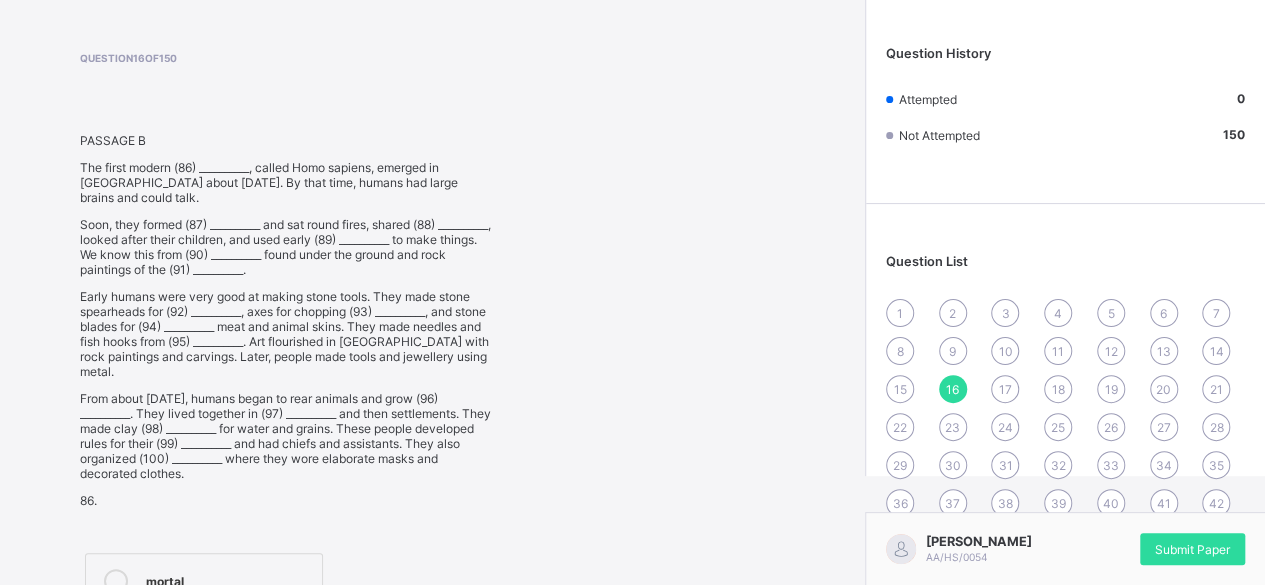 click on "Soon, they formed (87) __________ and sat round fires, shared (88) __________, looked after their children, and used early (89) __________ to make things. We know this from (90) __________ found under the ground and rock paintings of the (91) __________." at bounding box center [287, 247] 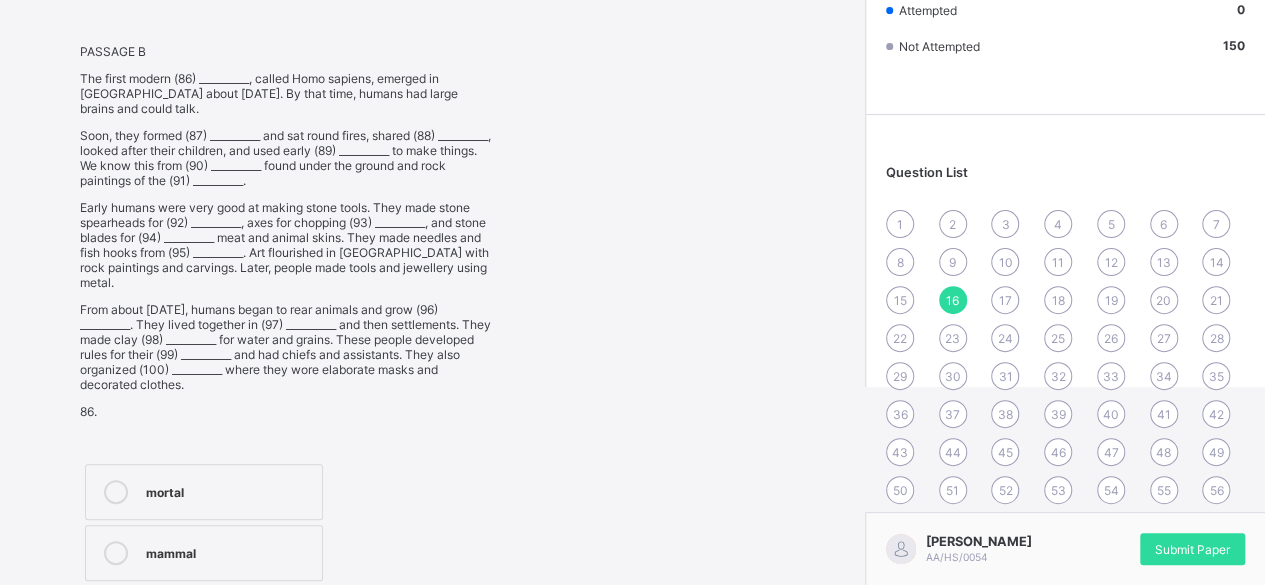 scroll, scrollTop: 199, scrollLeft: 0, axis: vertical 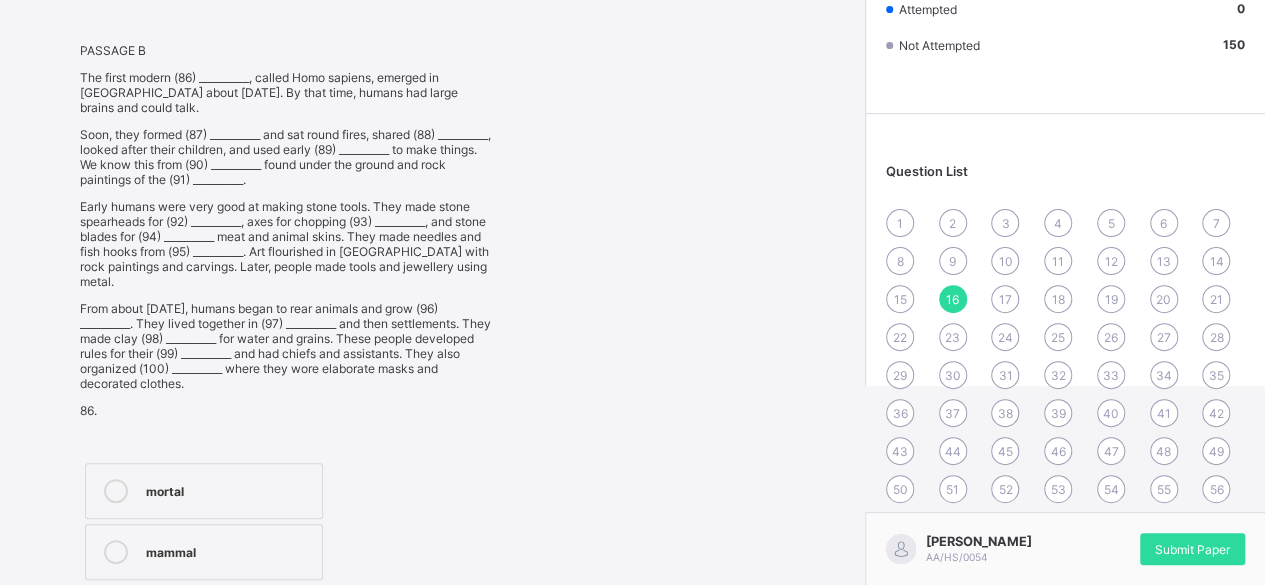 click on "1" at bounding box center [900, 223] 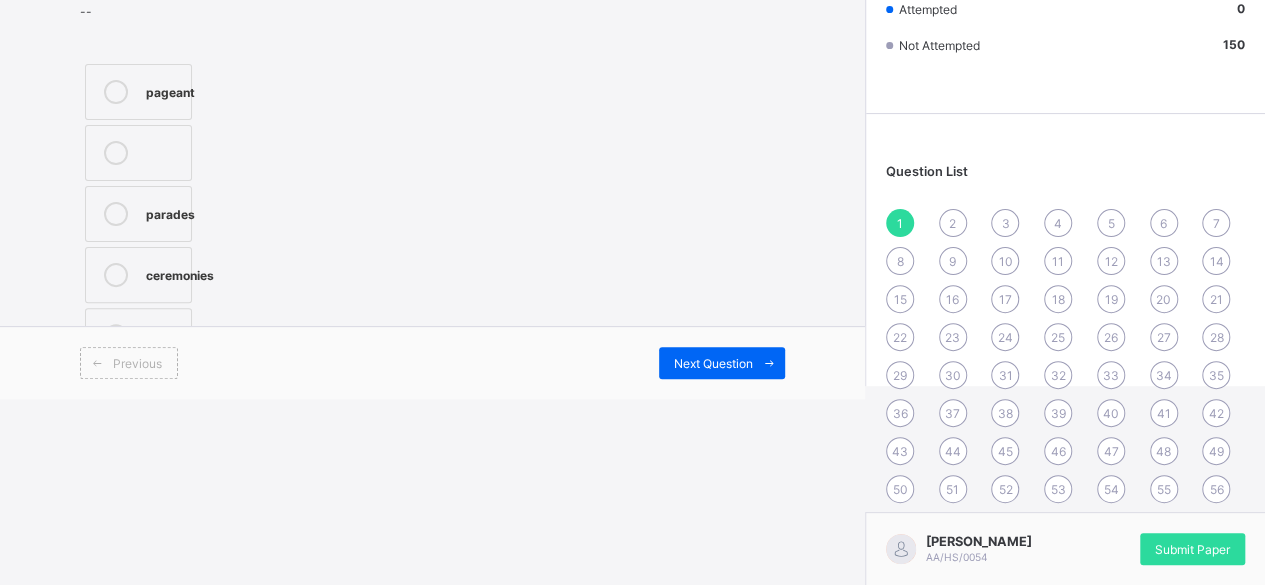 drag, startPoint x: 954, startPoint y: 309, endPoint x: 962, endPoint y: 298, distance: 13.601471 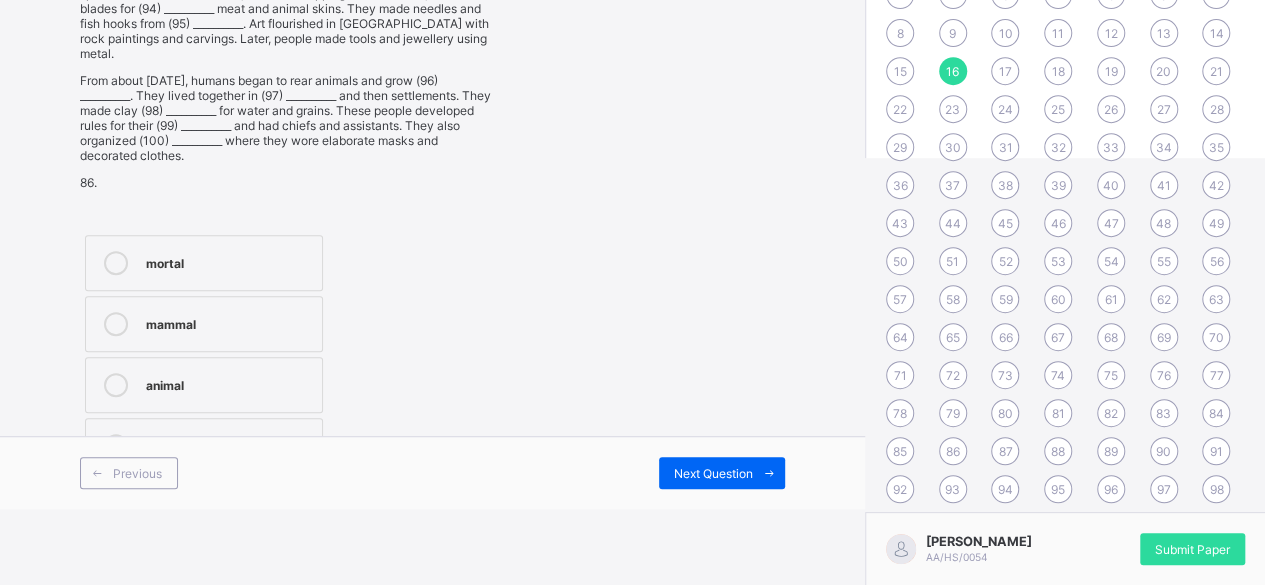 scroll, scrollTop: 431, scrollLeft: 0, axis: vertical 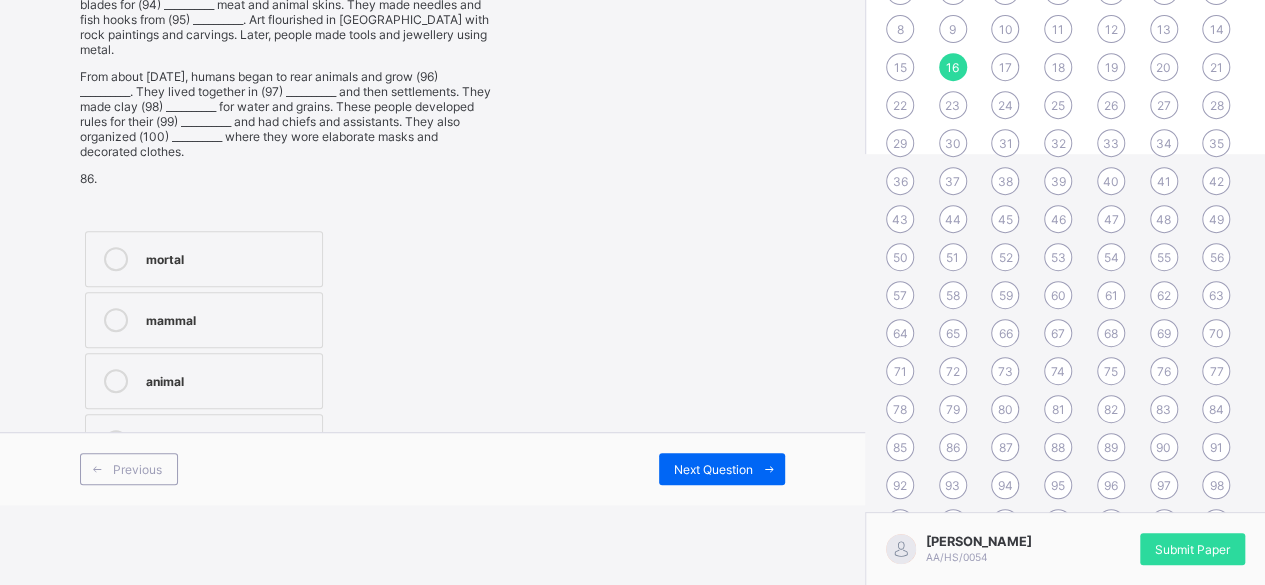 click on "60" at bounding box center [1058, 295] 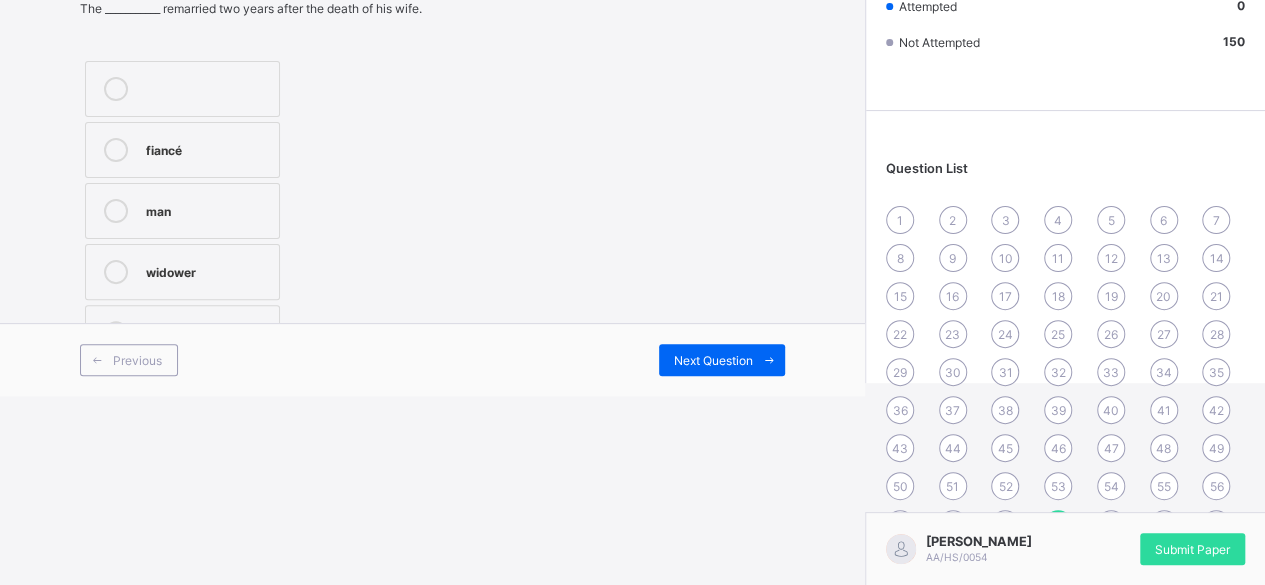 scroll, scrollTop: 206, scrollLeft: 0, axis: vertical 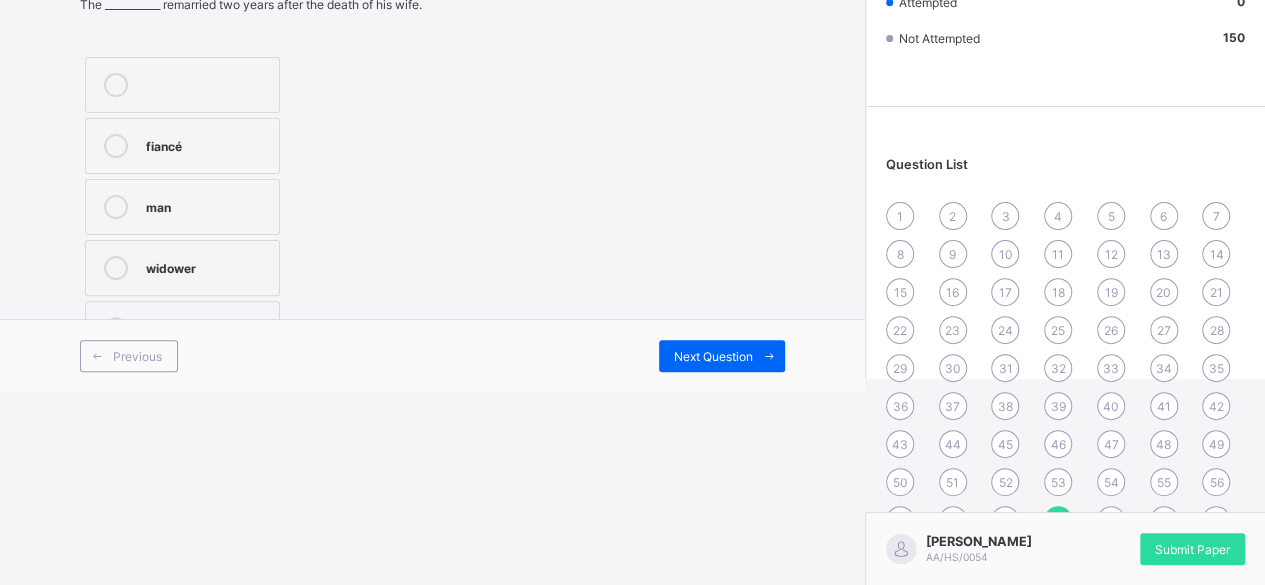click on "16" at bounding box center [953, 292] 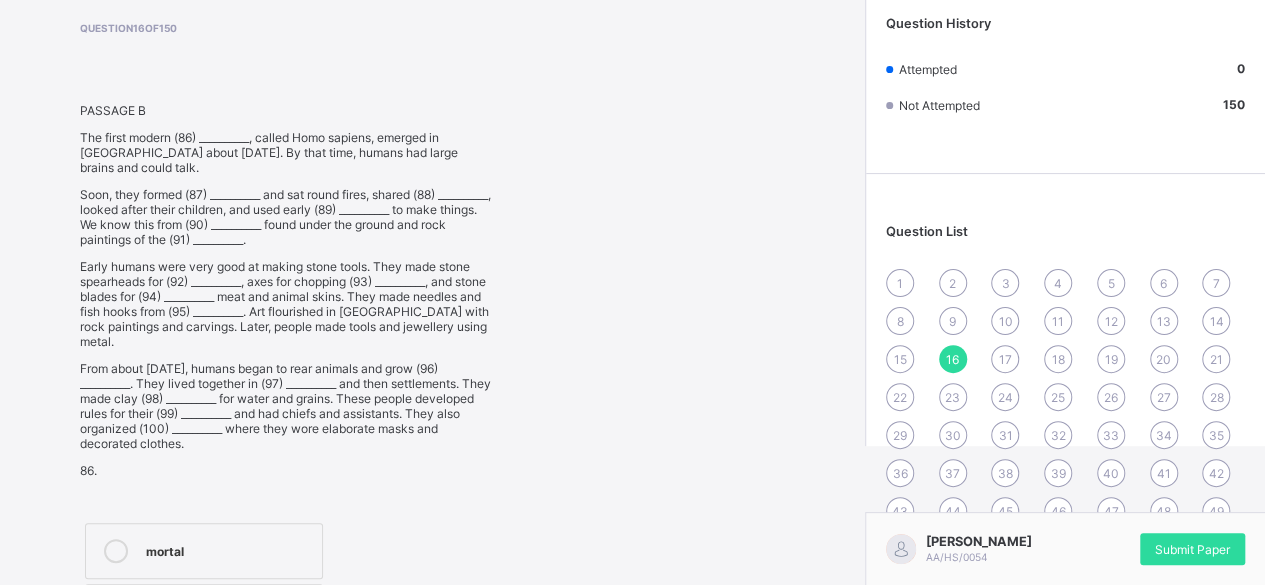 scroll, scrollTop: 131, scrollLeft: 0, axis: vertical 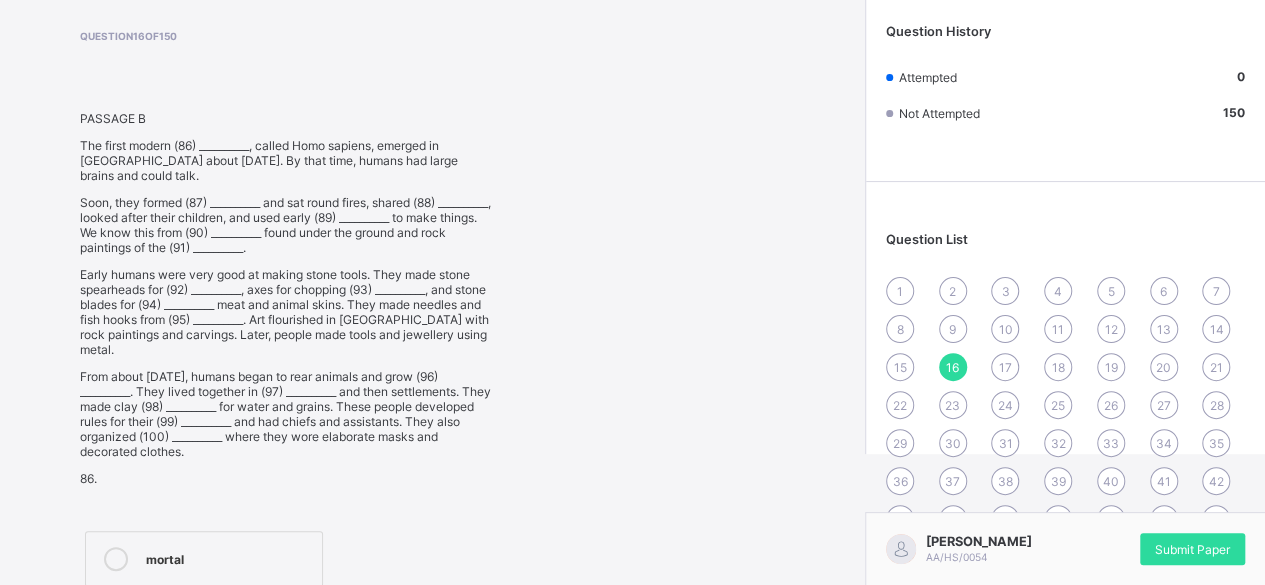 click on "1 2 3 4 5 6 7 8 9 10 11 12 13 14 15 16 17 18 19 20 21 22 23 24 25 26 27 28 29 30 31 32 33 34 35 36 37 38 39 40 41 42 43 44 45 46 47 48 49 50 51 52 53 54 55 56 57 58 59 60 61 62 63 64 65 66 67 68 69 70 71 72 73 74 75 76 77 78 79 80 81 82 83 84 85 86 87 88 89 90 91 92 93 94 95 96 97 98 99 100 101 102 103 104 105 106 107 108 109 110 111 112 113 114 115 116 117 118 119 120 121 122 123 124 125 126 127 128 129 130 131 132 133 134 135 136 137 138 139 140 141 142 143 144 145 146 147 148 149 150" at bounding box center [1065, 690] 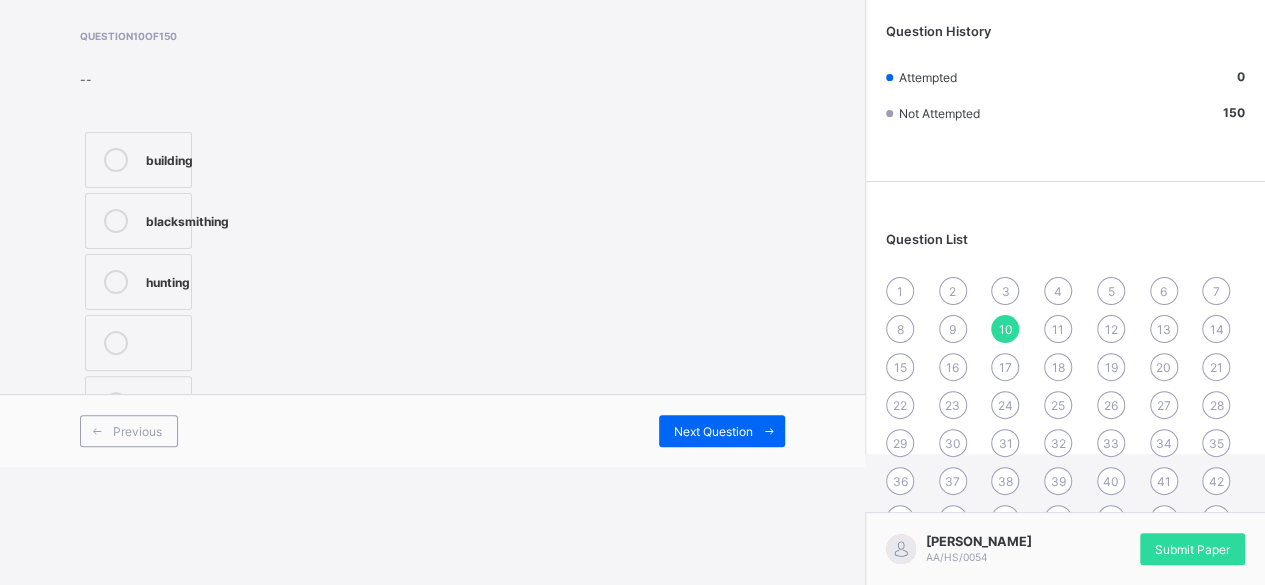 click on "11" at bounding box center (1058, 329) 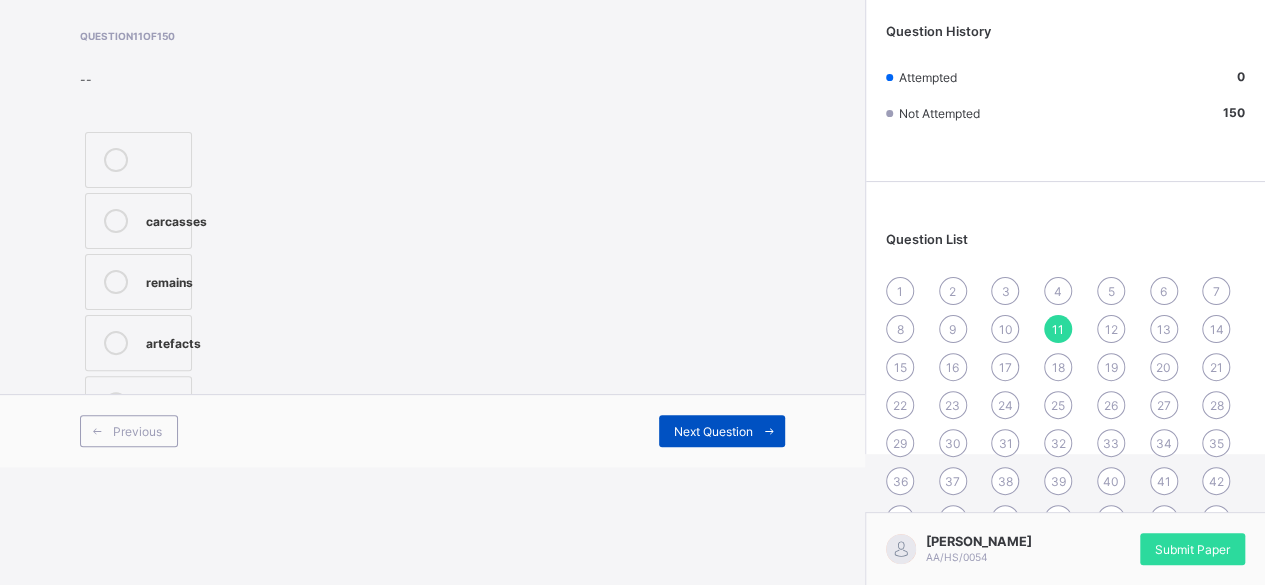click on "Next Question" at bounding box center (722, 431) 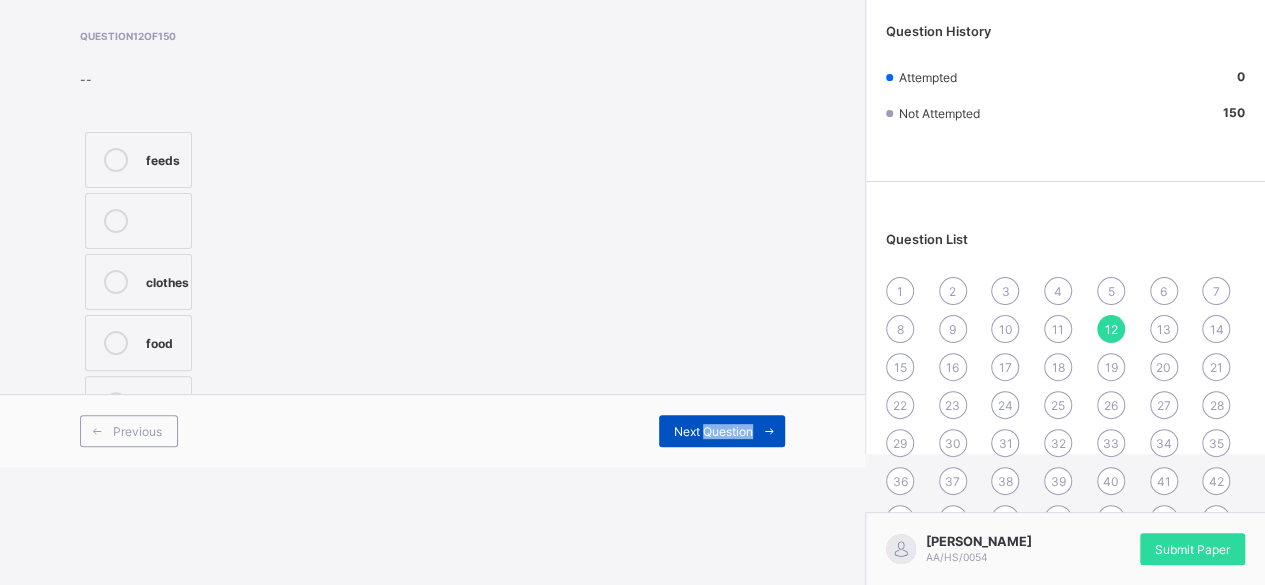 click on "Next Question" at bounding box center [722, 431] 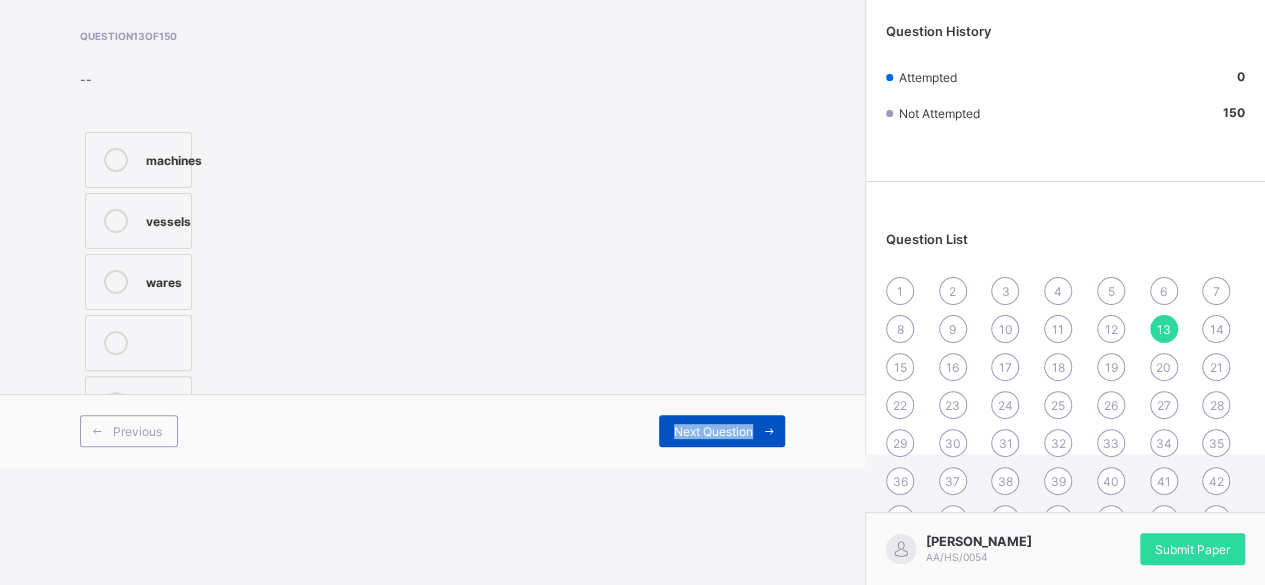 click on "Next Question" at bounding box center (722, 431) 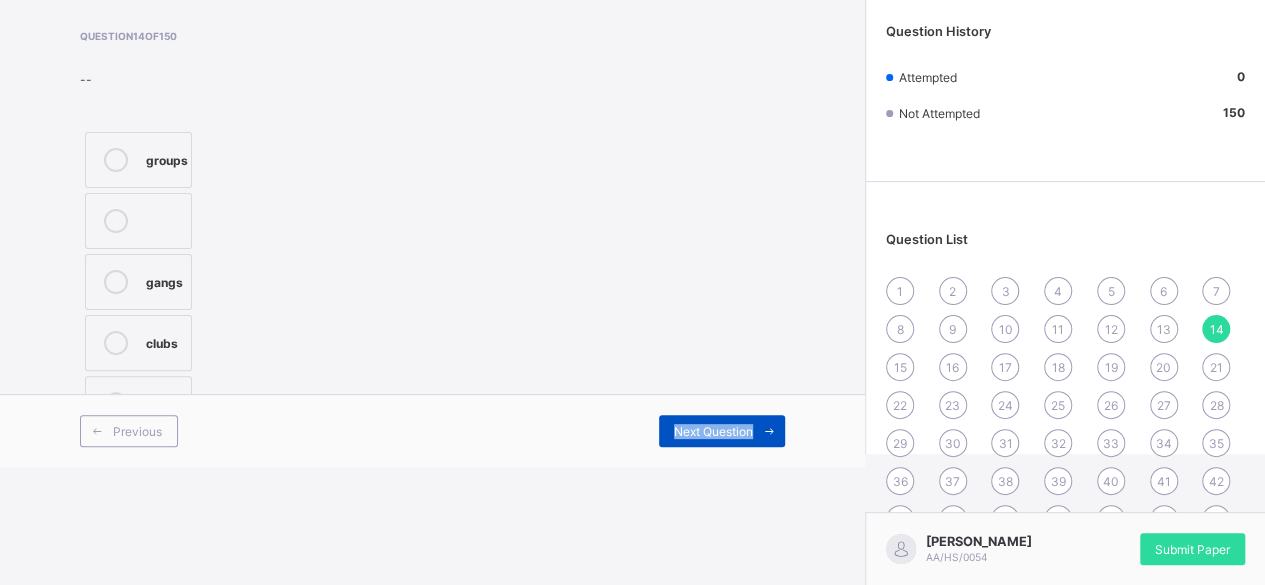 click on "Next Question" at bounding box center [722, 431] 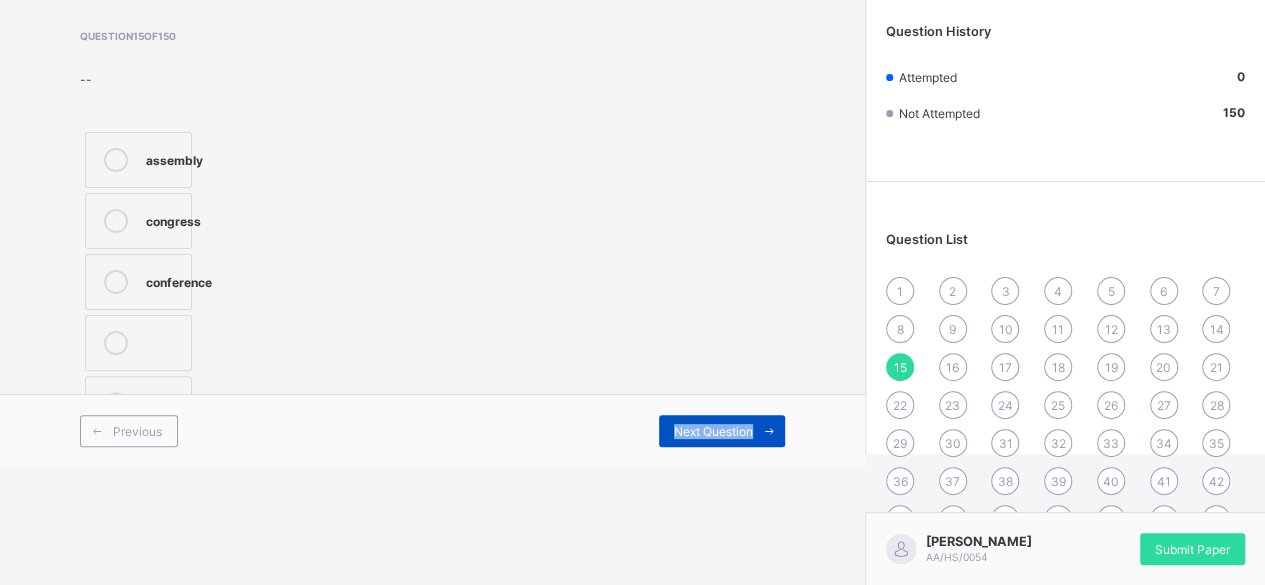 click on "Next Question" at bounding box center [722, 431] 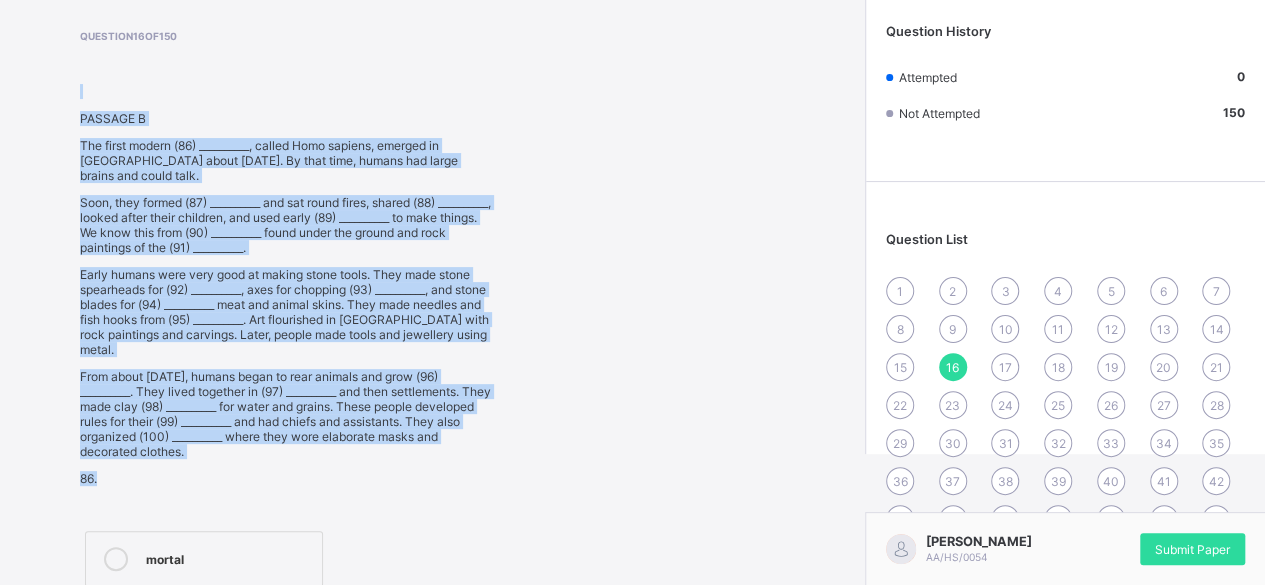 click on "Question  16  of  150 PASSAGE B The first modern (86) __________, called Homo sapiens, emerged in [GEOGRAPHIC_DATA] about [DATE]. By that time, humans had large brains and could talk. Soon, they formed (87) __________ and sat round fires, shared (88) __________, looked after their children, and used early (89) __________ to make things. We know this from (90) __________ found under the ground and rock paintings of the (91) __________. Early humans were very good at making stone tools. They made stone spearheads for (92) __________, axes for chopping (93) __________, and stone blades for (94) __________ meat and animal skins. They made needles and fish hooks from (95) __________. Art flourished in [GEOGRAPHIC_DATA] with rock paintings and carvings. Later, people made tools and jewellery using metal. 86. mortal mammal animal human" at bounding box center [432, 402] 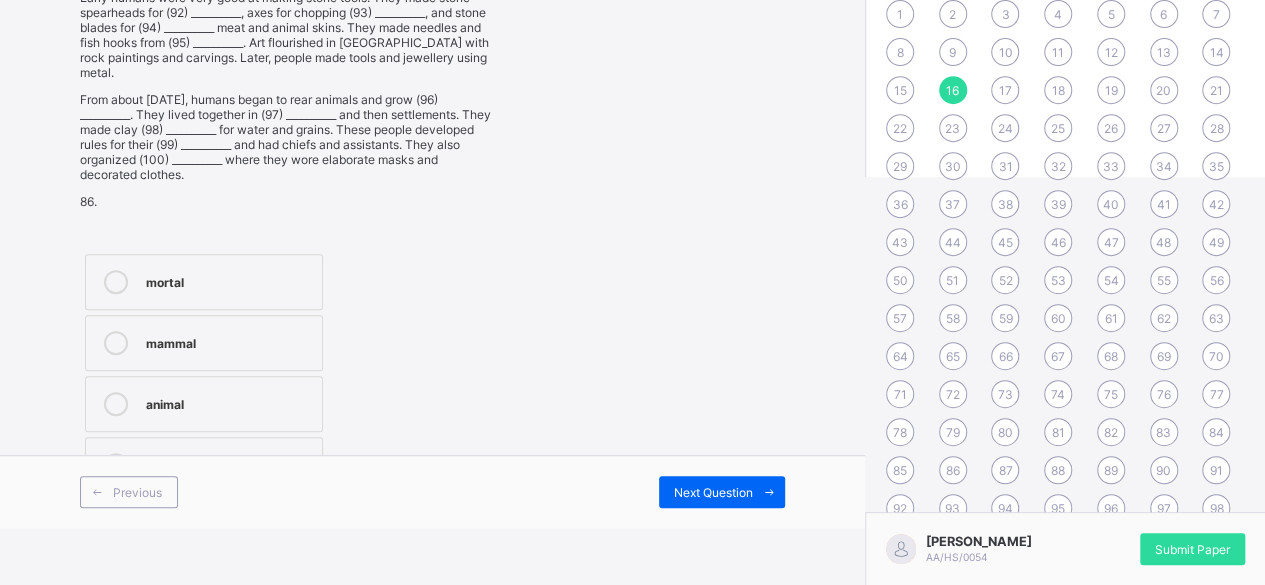 scroll, scrollTop: 421, scrollLeft: 0, axis: vertical 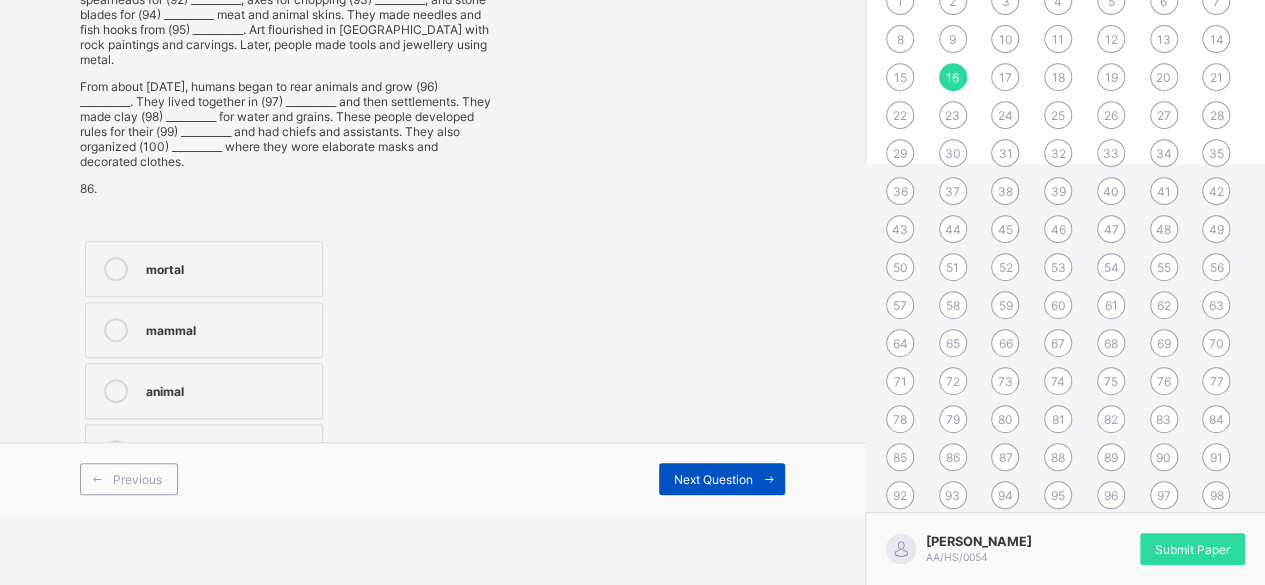 click on "Next Question" at bounding box center (713, 479) 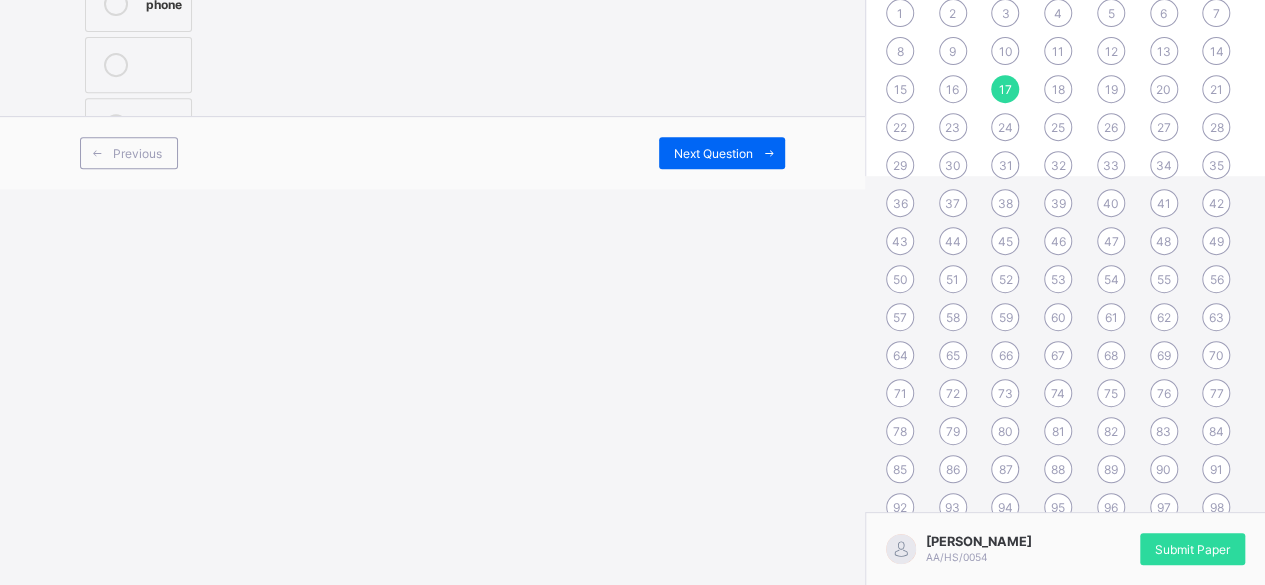 scroll, scrollTop: 0, scrollLeft: 0, axis: both 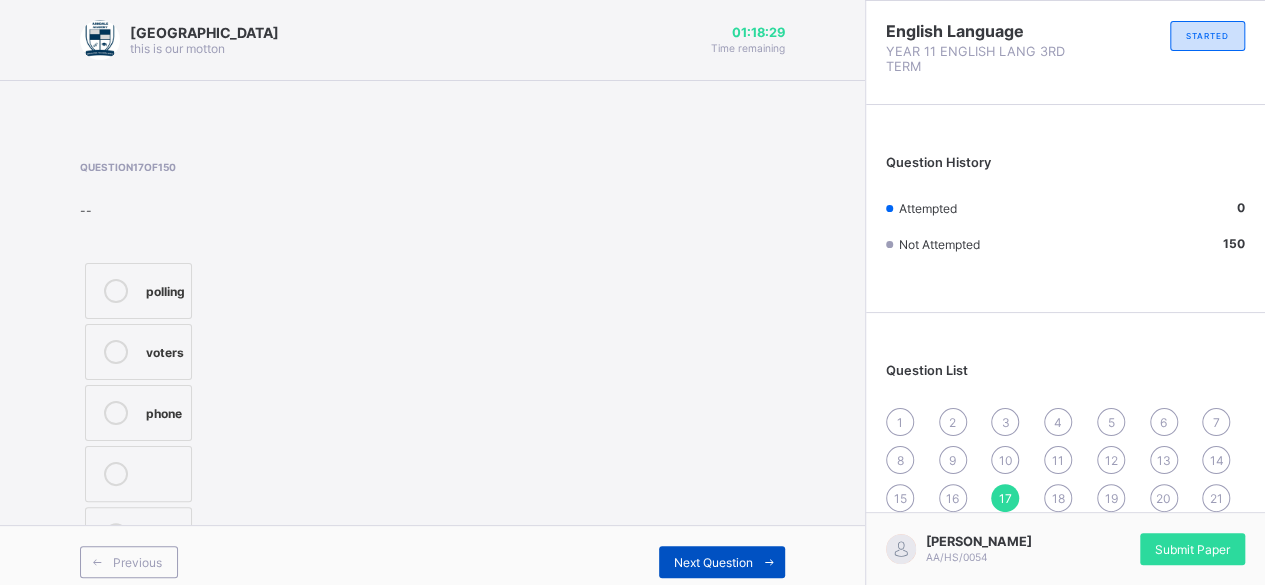click on "Next Question" at bounding box center (713, 562) 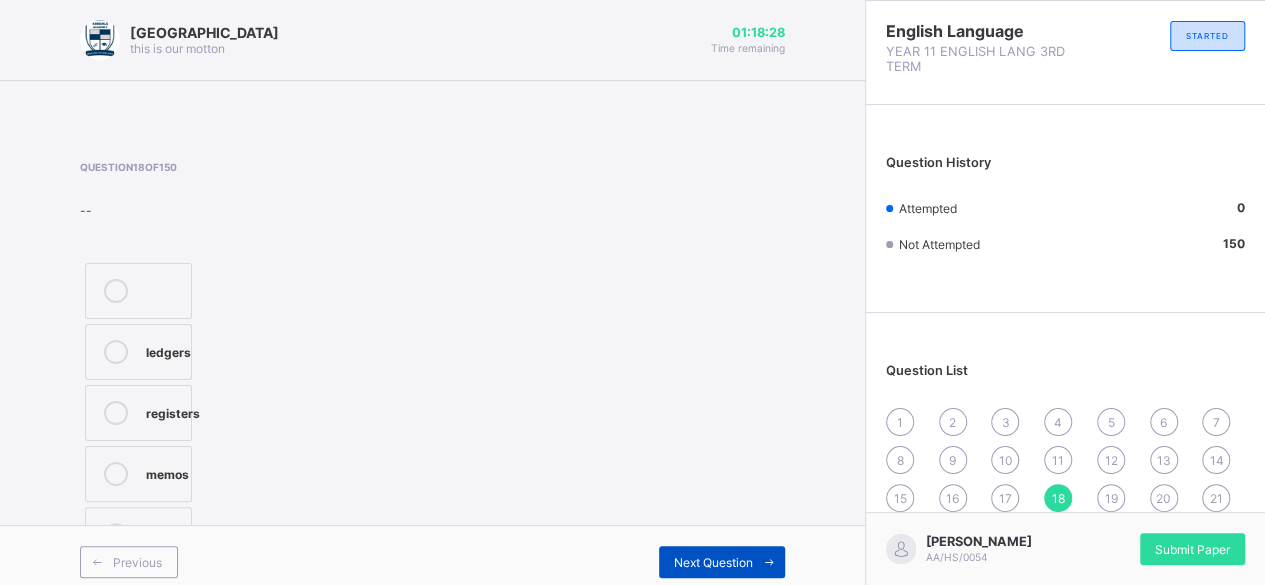 click on "Next Question" at bounding box center [713, 562] 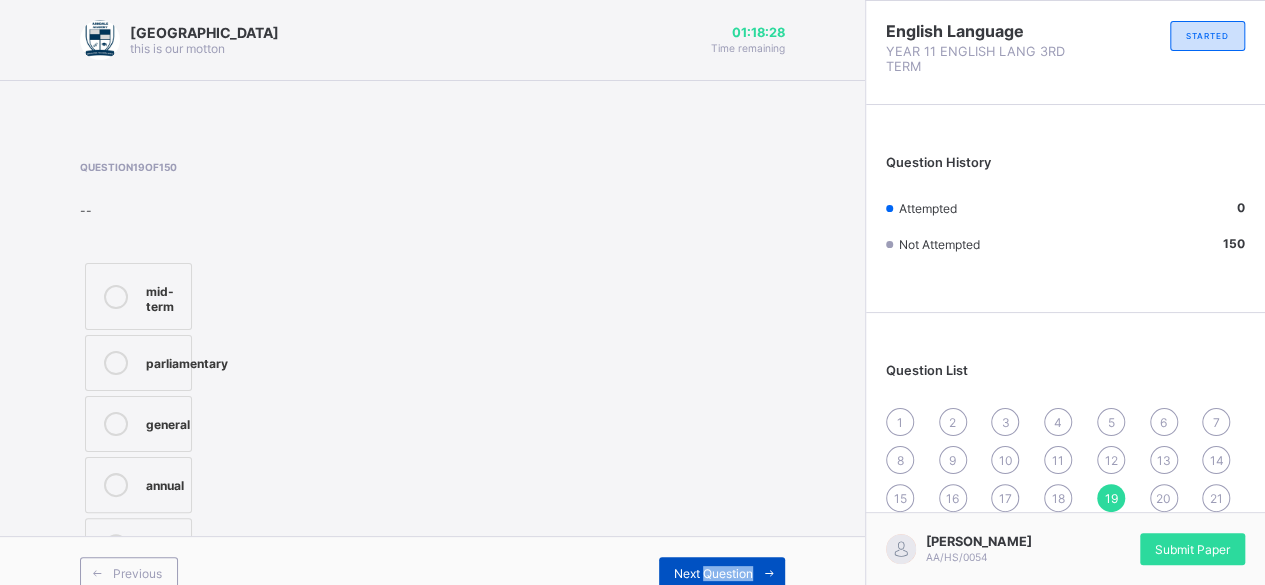 click on "Next Question" at bounding box center (722, 573) 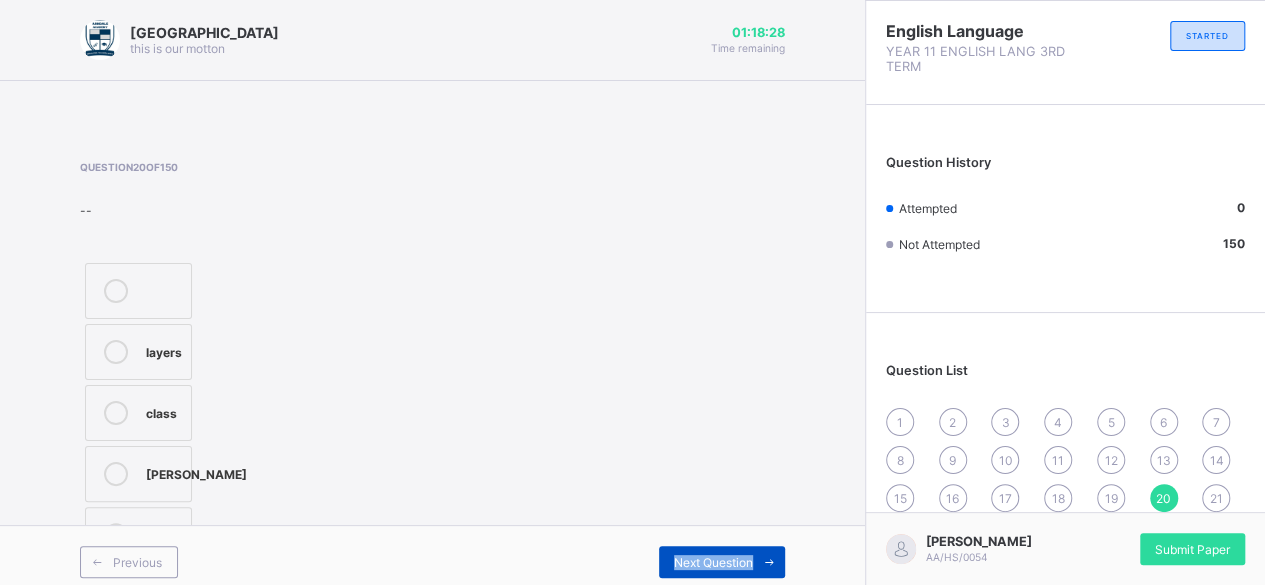 click on "Next Question" at bounding box center (713, 562) 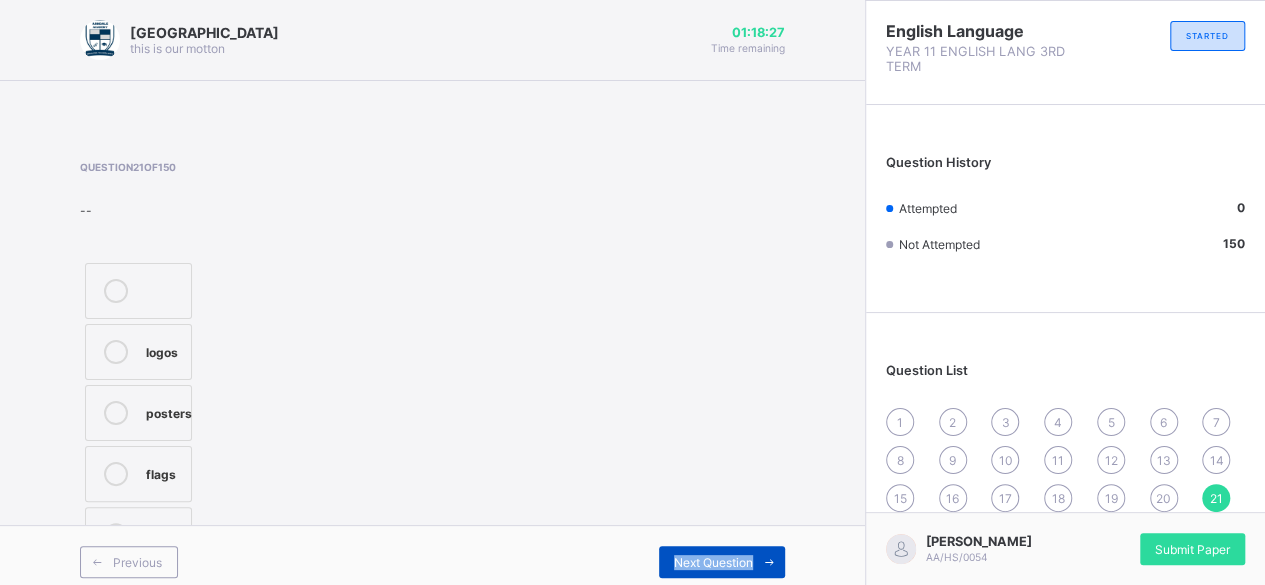 click on "Next Question" at bounding box center [713, 562] 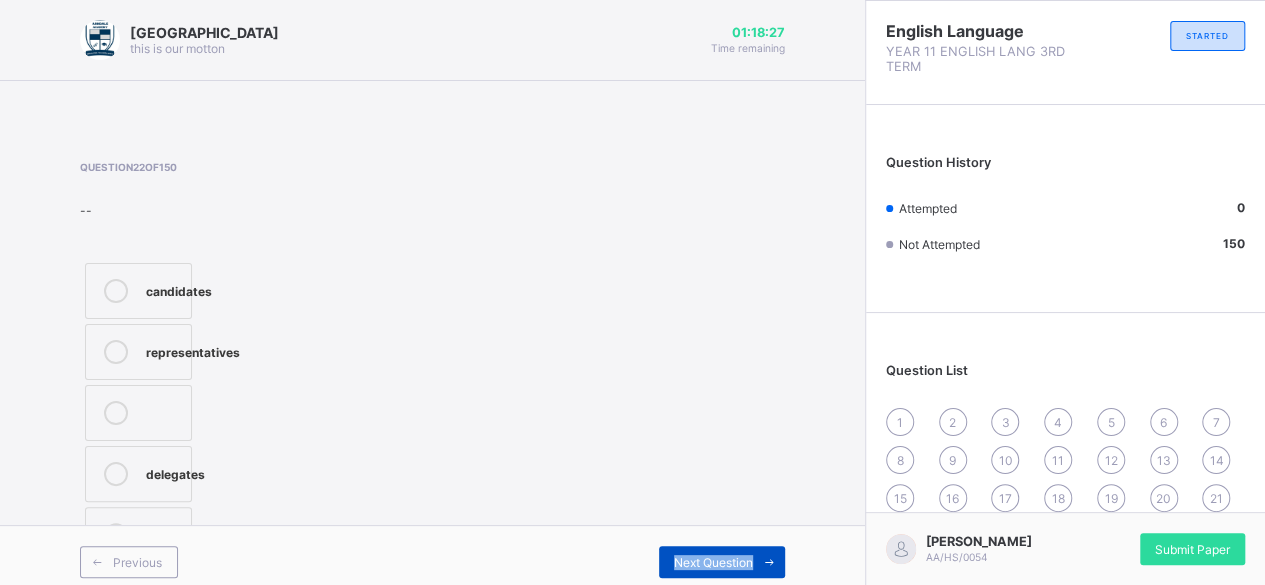 click on "Next Question" at bounding box center [713, 562] 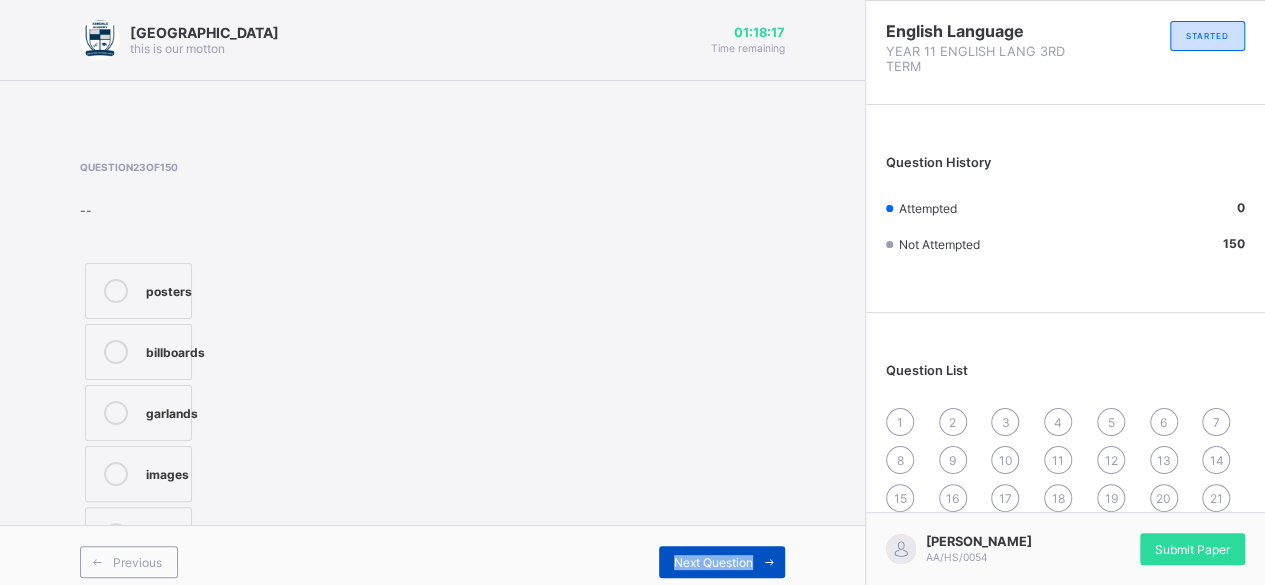 click on "Next Question" at bounding box center (713, 562) 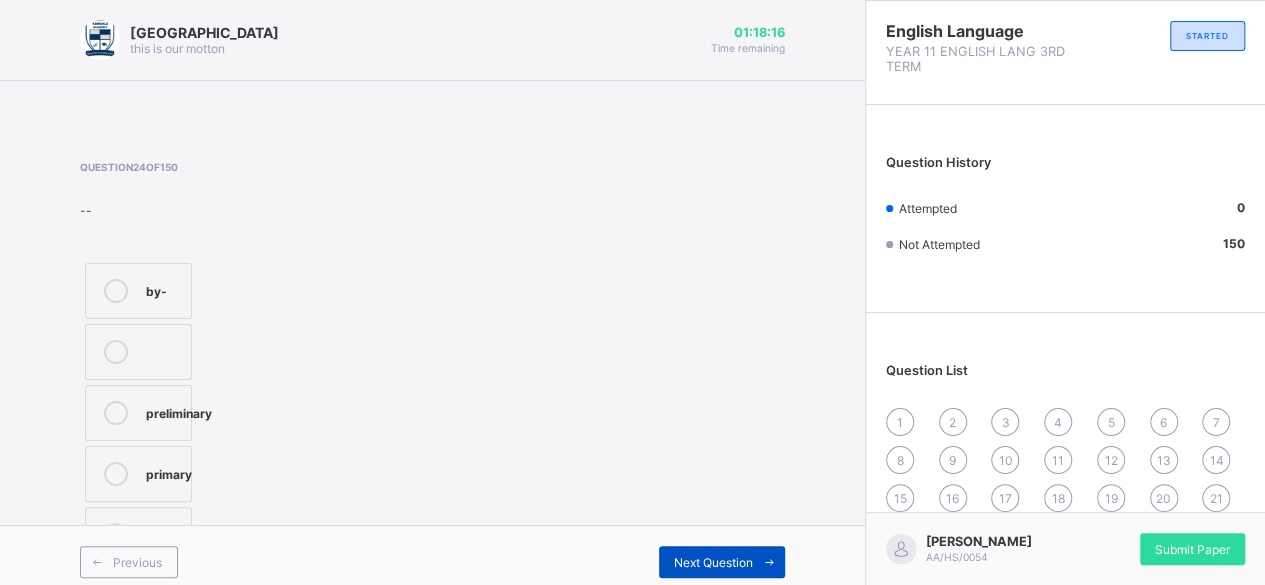 click on "Next Question" at bounding box center (713, 562) 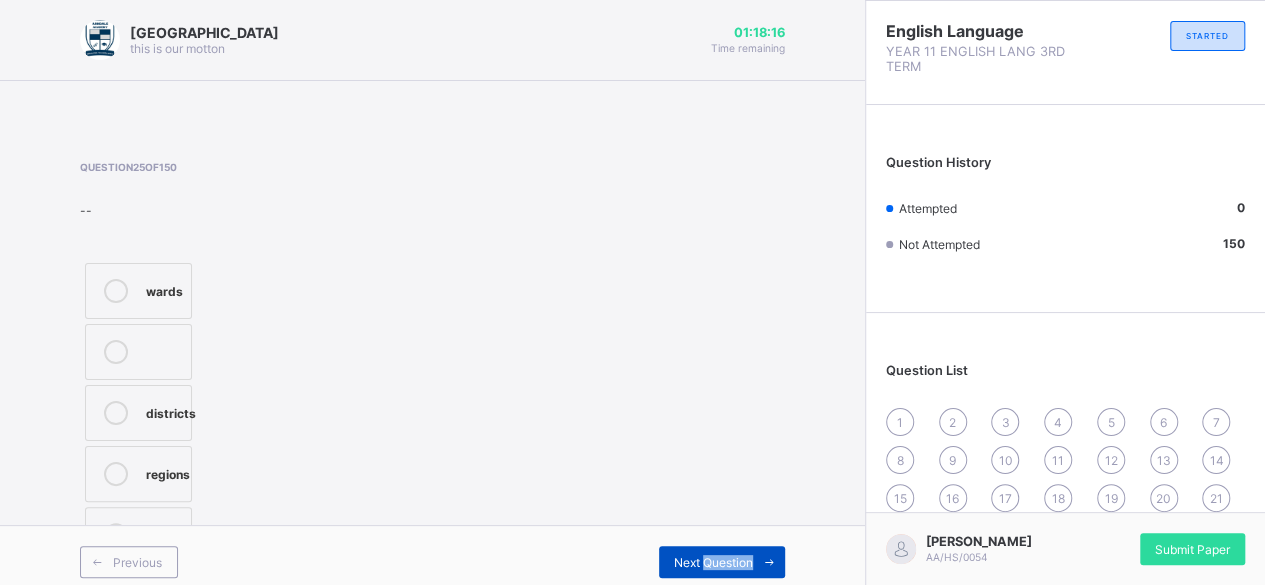 click on "Next Question" at bounding box center [713, 562] 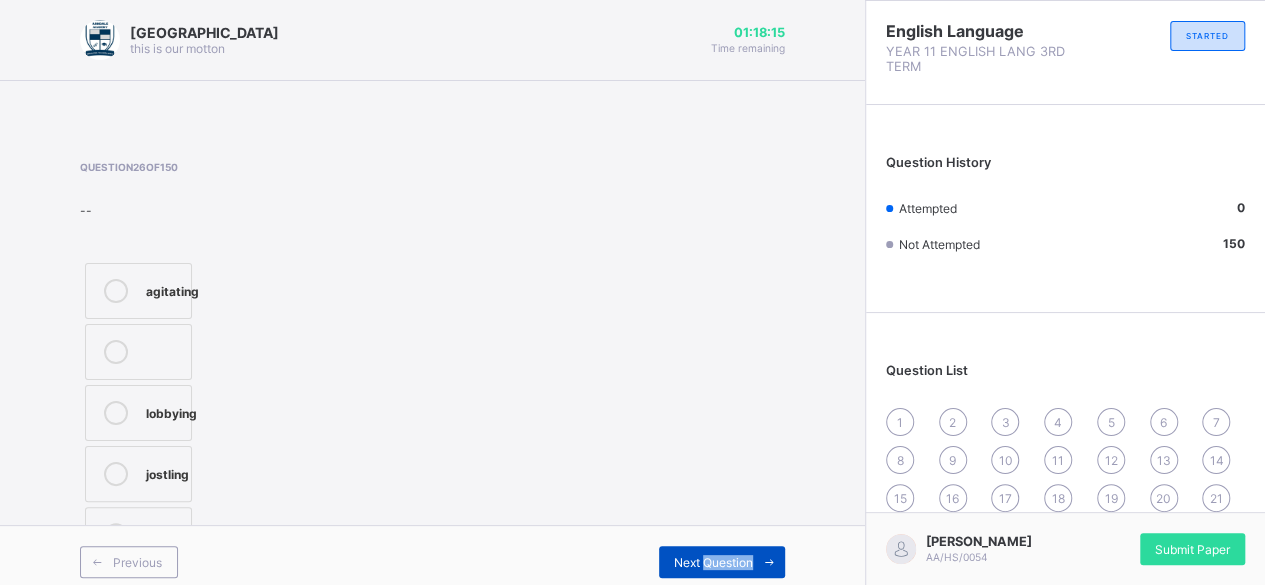 click on "Next Question" at bounding box center [713, 562] 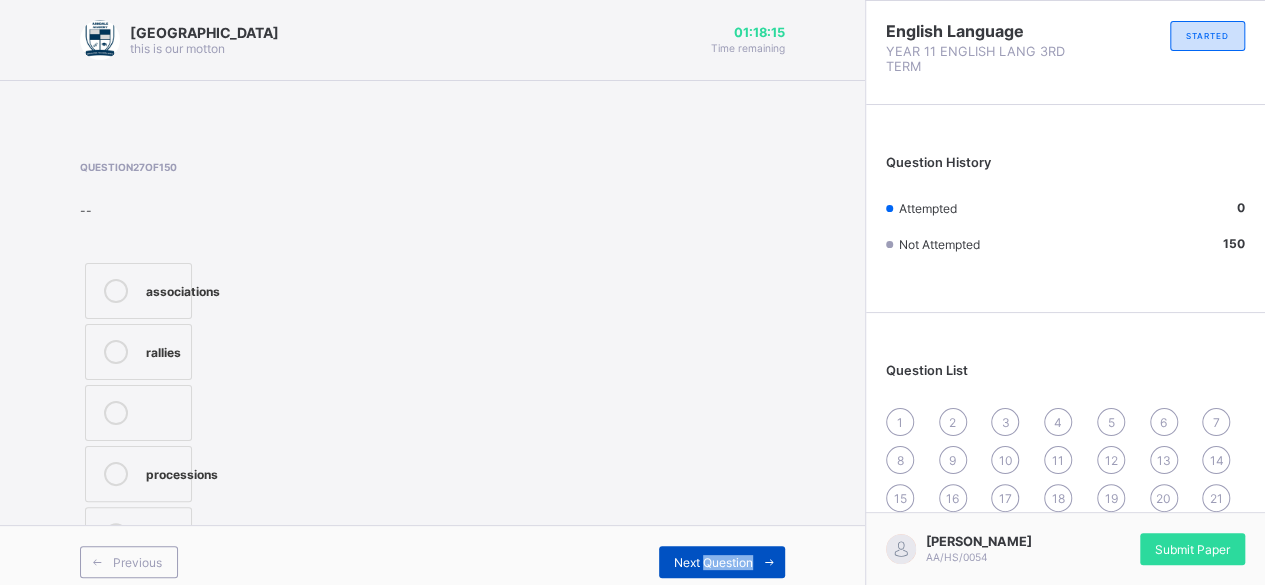 click on "Next Question" at bounding box center (713, 562) 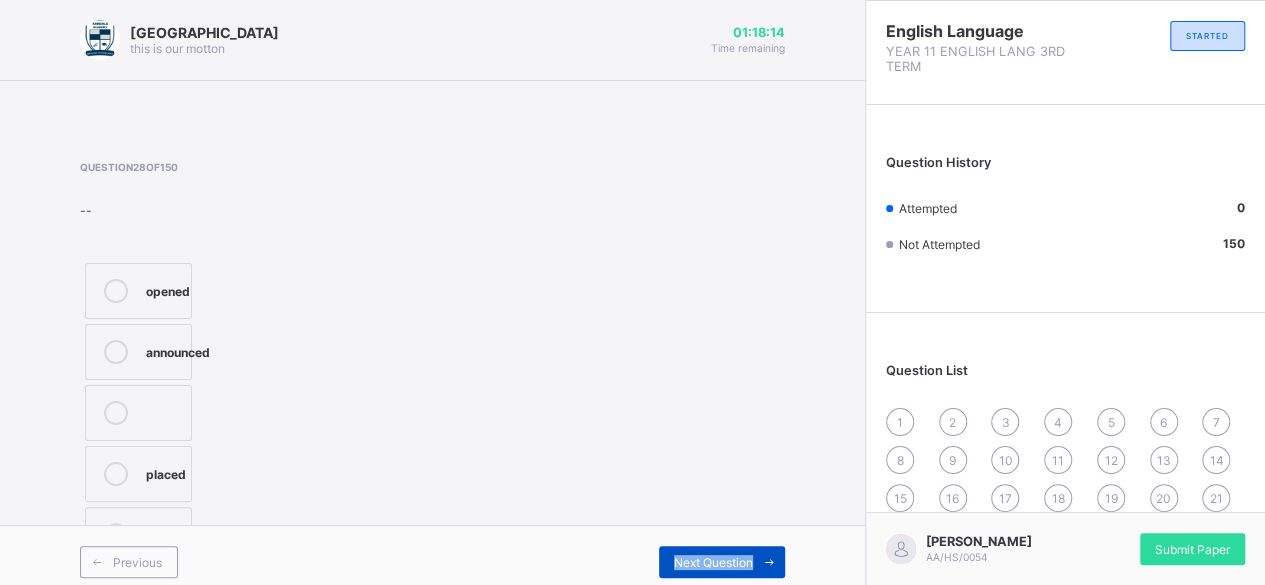click on "Next Question" at bounding box center [713, 562] 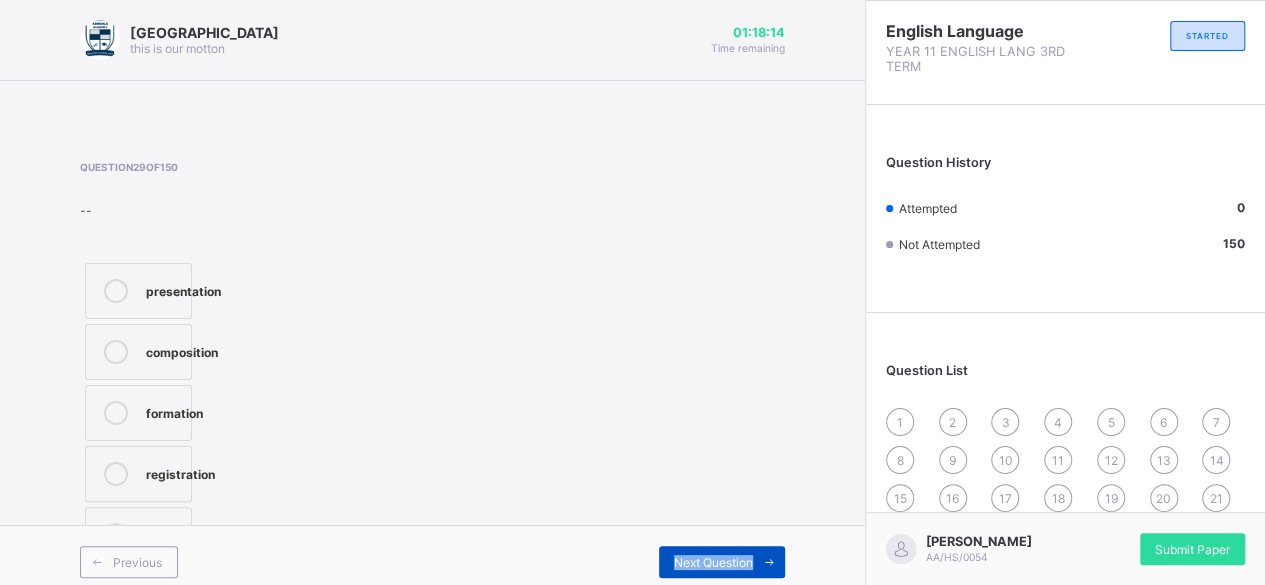 click on "Next Question" at bounding box center (713, 562) 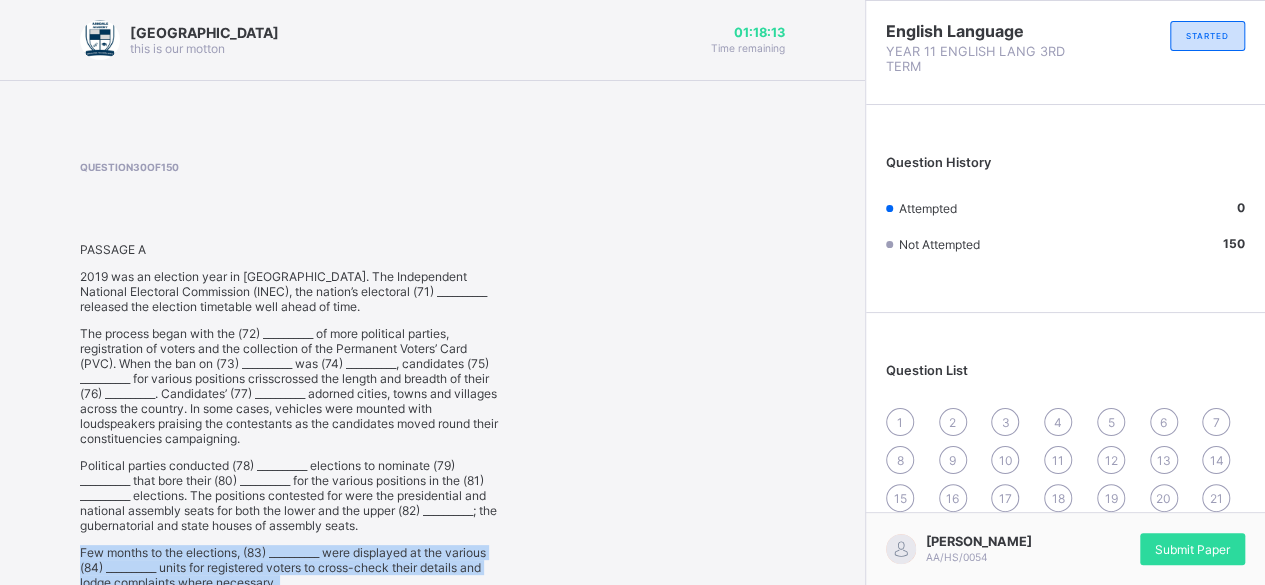click on "Question  30  of  150 PASSAGE A 2019 was an election year in [GEOGRAPHIC_DATA]. The Independent National Electoral Commission (INEC), the nation’s electoral (71) __________ released the election timetable well ahead of time. The process began with the (72) __________ of more political parties, registration of voters and the collection of the Permanent Voters’ Card (PVC). When the ban on (73) __________ was (74) __________, candidates (75) __________ for various positions crisscrossed the length and breadth of their (76) __________. Candidates’ (77) __________ adorned cities, towns and villages across the country. In some cases, vehicles were mounted with loudspeakers praising the contestants as the candidates moved round their constituencies campaigning. Few months to the elections, (83) __________ were displayed at the various (84) __________ units for registered voters to cross-check their details and lodge complaints where necessary. 71. custodian bureau coordinator body" at bounding box center [432, 562] 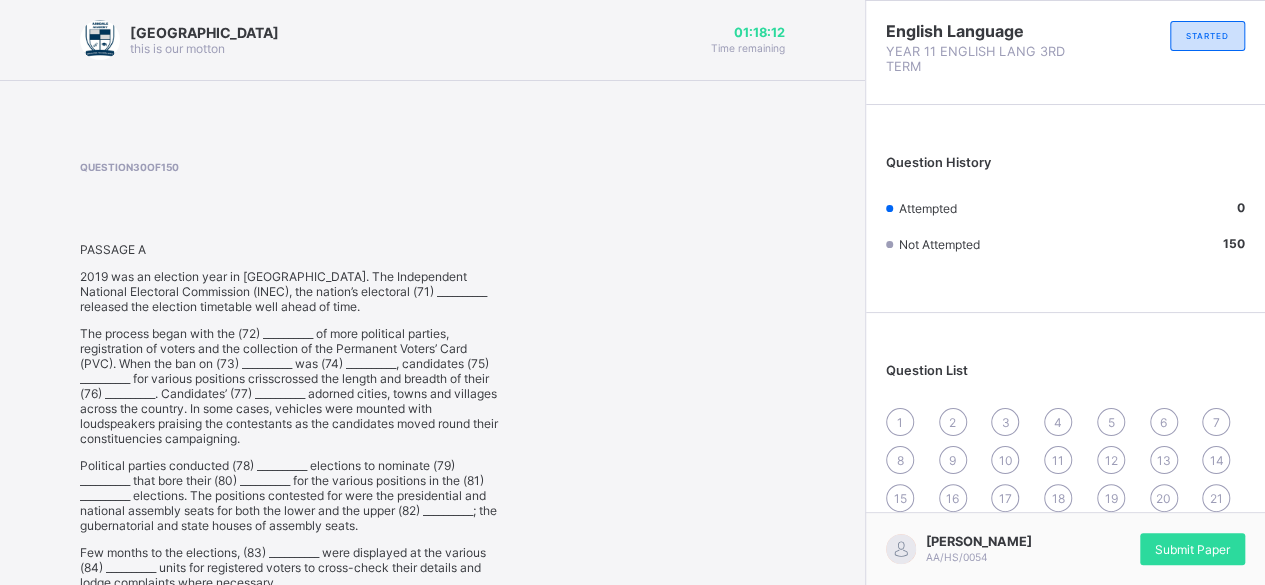 click on "Question  30  of  150 PASSAGE A 2019 was an election year in [GEOGRAPHIC_DATA]. The Independent National Electoral Commission (INEC), the nation’s electoral (71) __________ released the election timetable well ahead of time. The process began with the (72) __________ of more political parties, registration of voters and the collection of the Permanent Voters’ Card (PVC). When the ban on (73) __________ was (74) __________, candidates (75) __________ for various positions crisscrossed the length and breadth of their (76) __________. Candidates’ (77) __________ adorned cities, towns and villages across the country. In some cases, vehicles were mounted with loudspeakers praising the contestants as the candidates moved round their constituencies campaigning. Few months to the elections, (83) __________ were displayed at the various (84) __________ units for registered voters to cross-check their details and lodge complaints where necessary. 71. custodian bureau coordinator body" at bounding box center [432, 562] 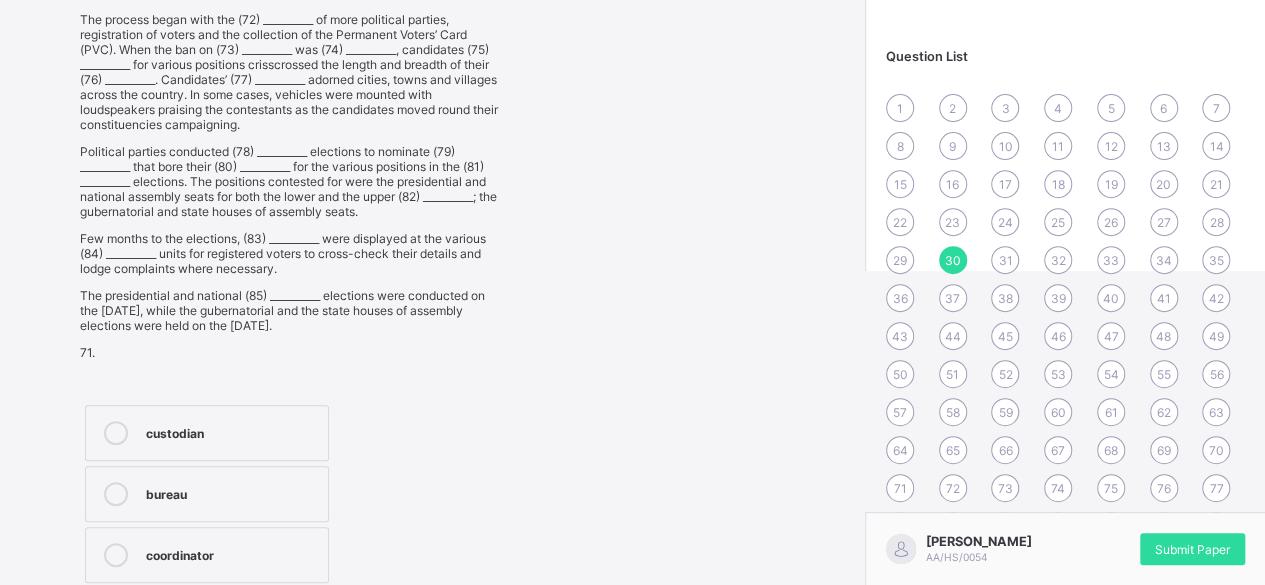 scroll, scrollTop: 319, scrollLeft: 0, axis: vertical 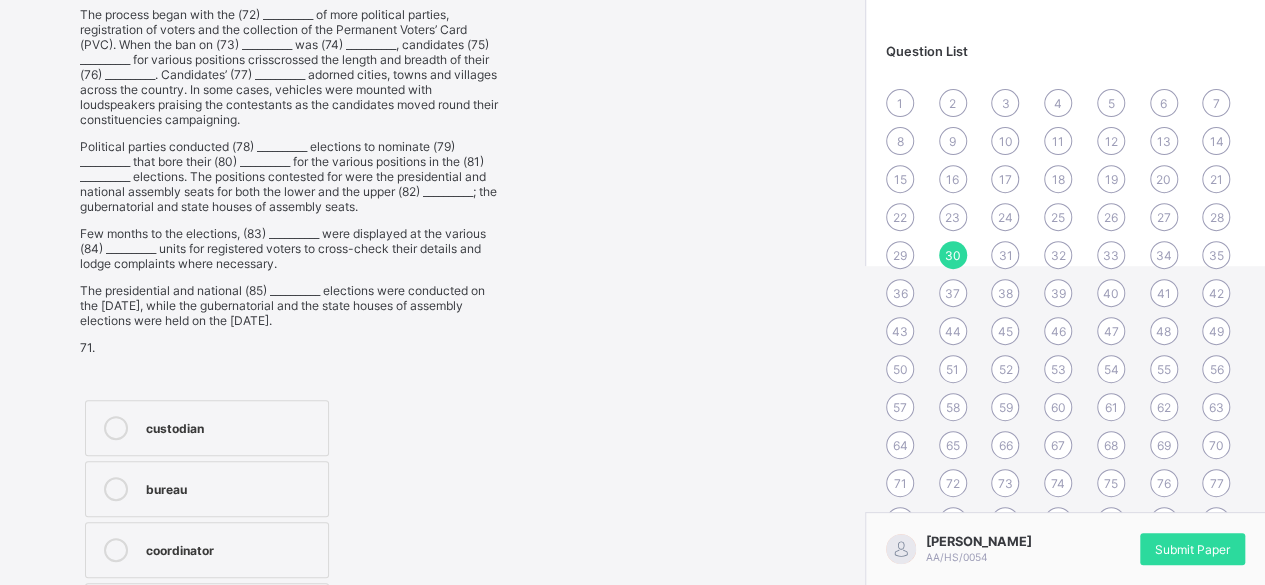 click on "31" at bounding box center [1005, 255] 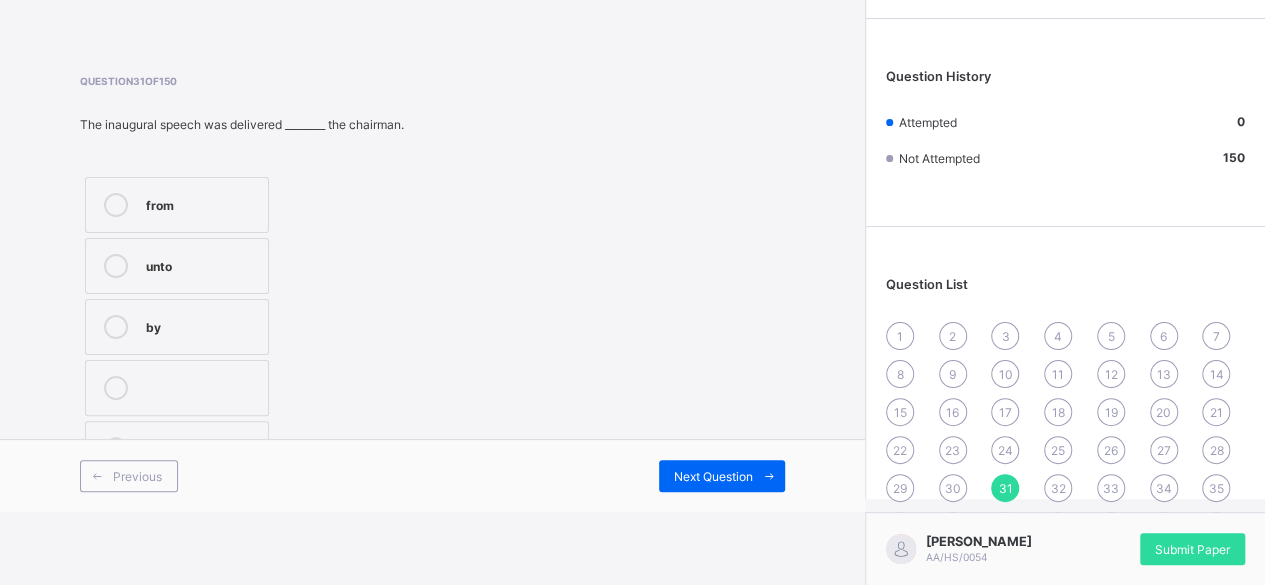 scroll, scrollTop: 87, scrollLeft: 0, axis: vertical 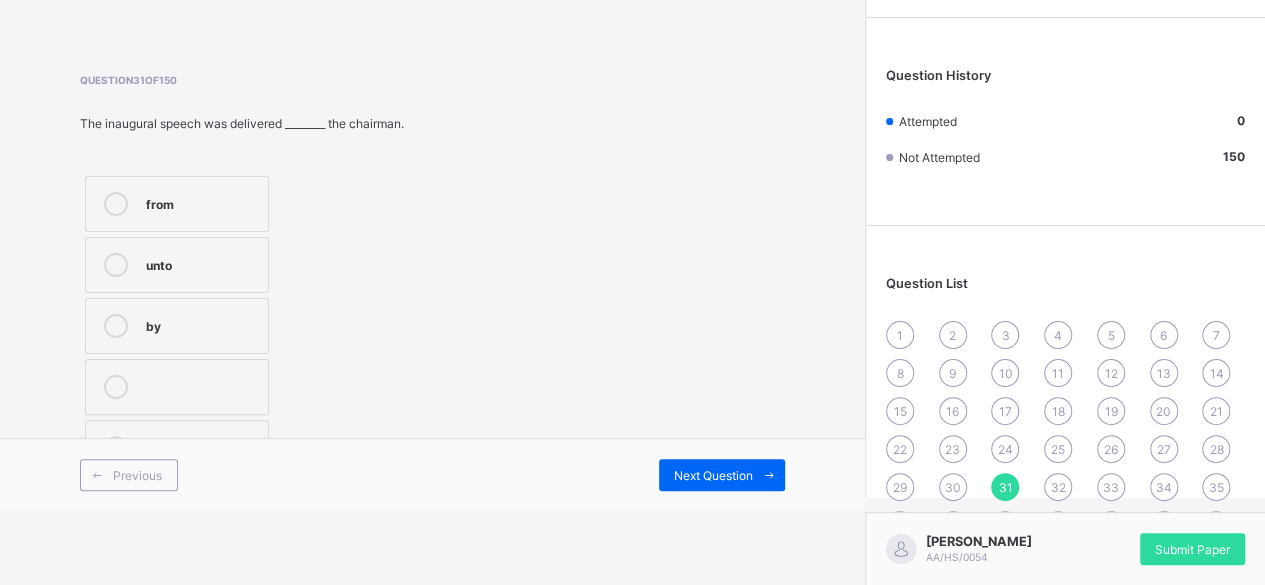 click on "by" at bounding box center (202, 324) 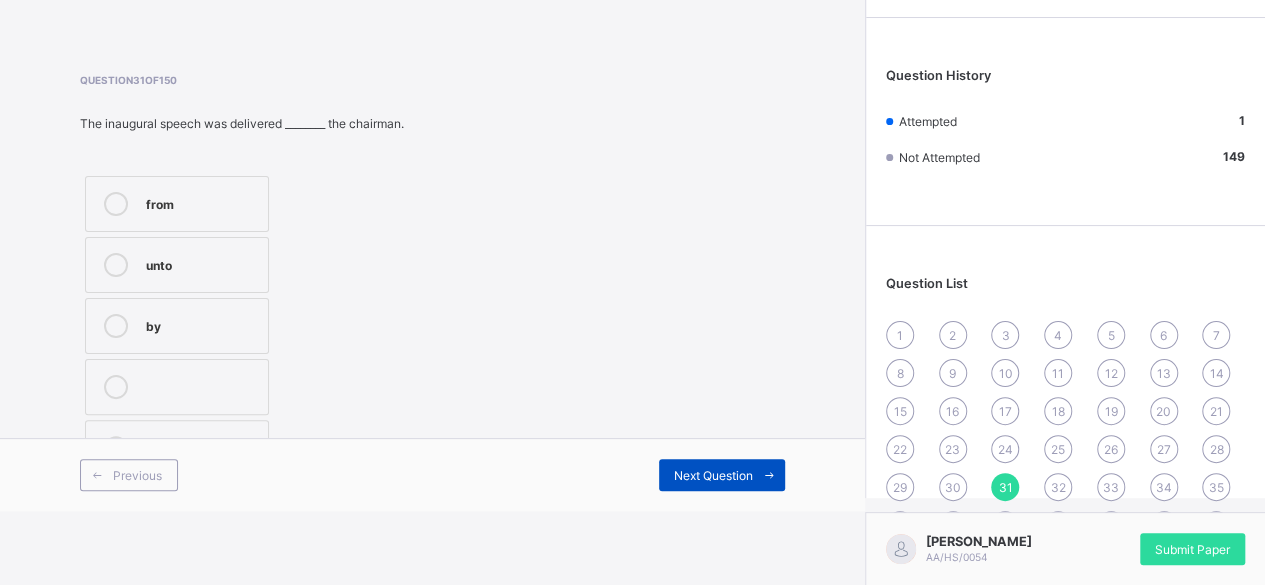 click on "Next Question" at bounding box center (713, 475) 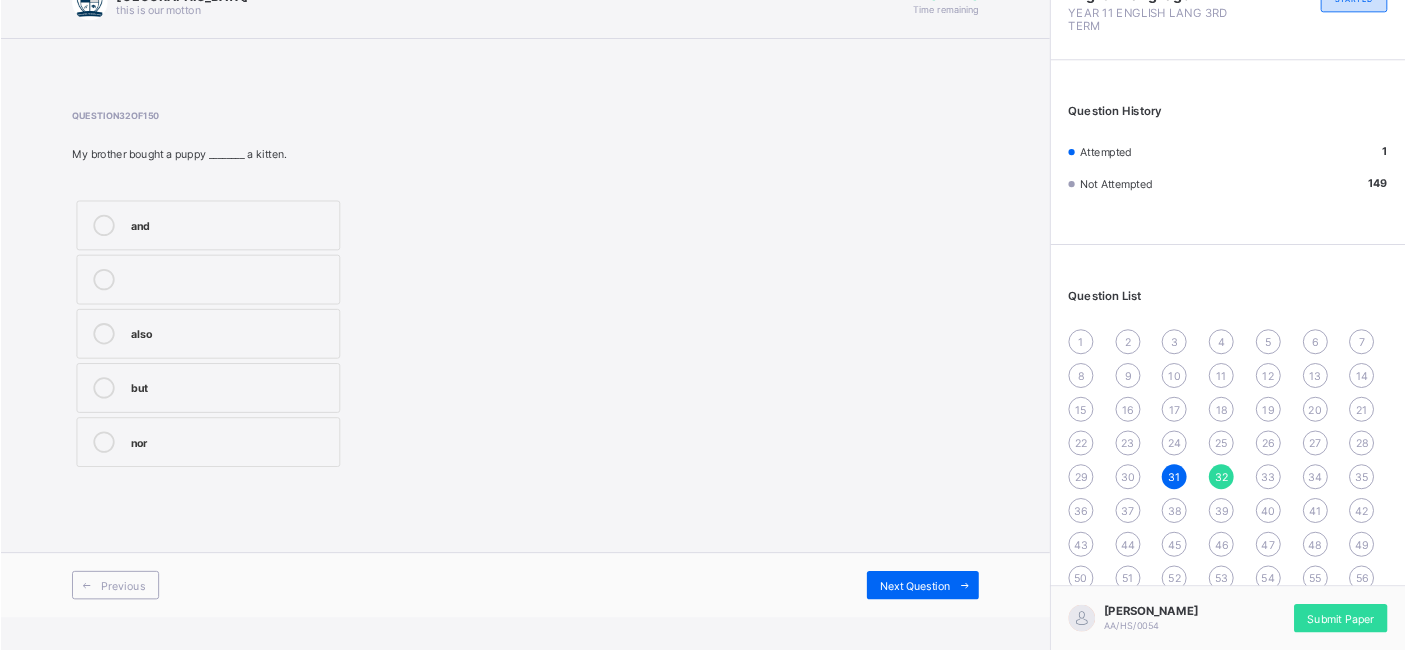 scroll, scrollTop: 37, scrollLeft: 0, axis: vertical 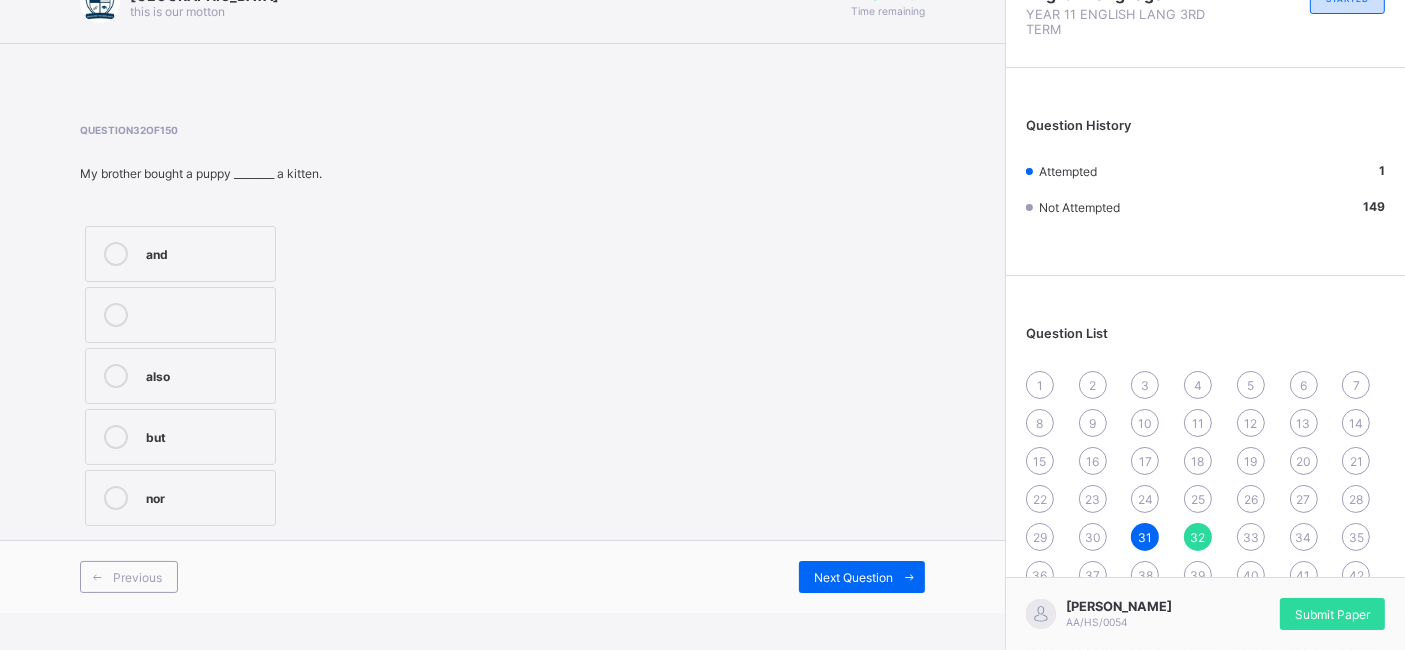 click on "and" at bounding box center [205, 252] 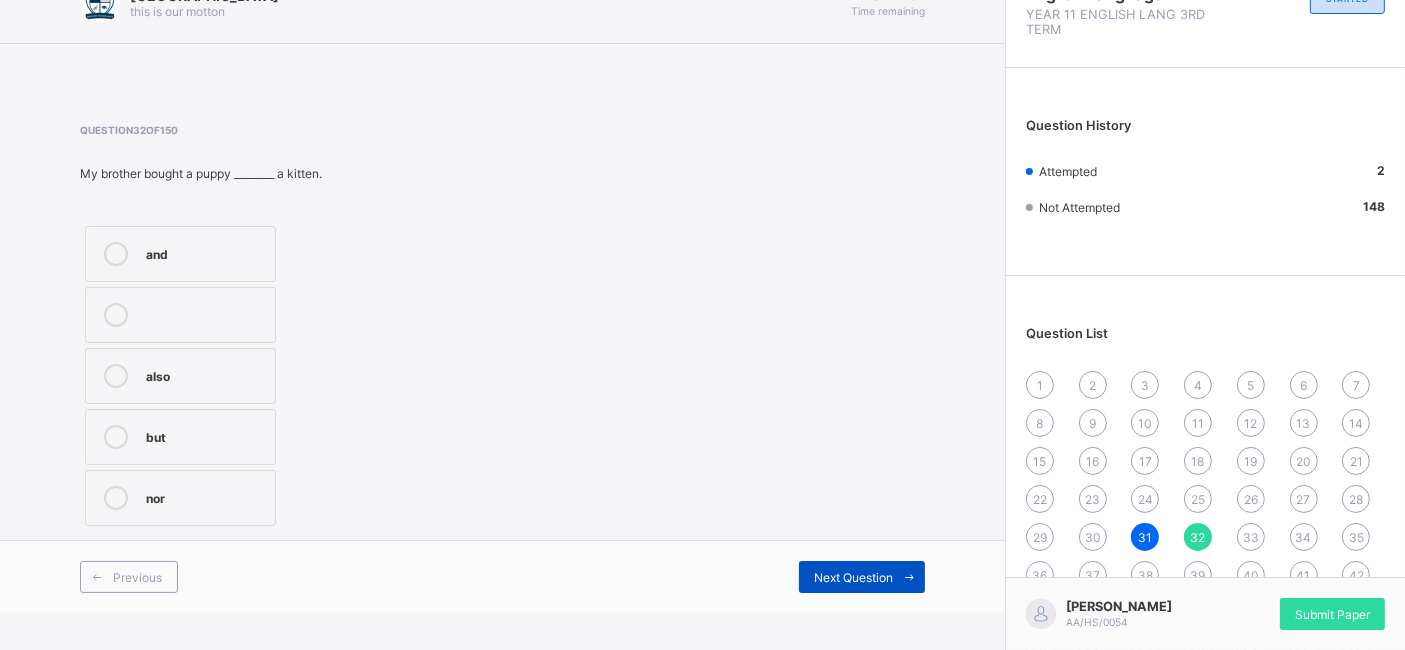 click on "Next Question" at bounding box center [853, 577] 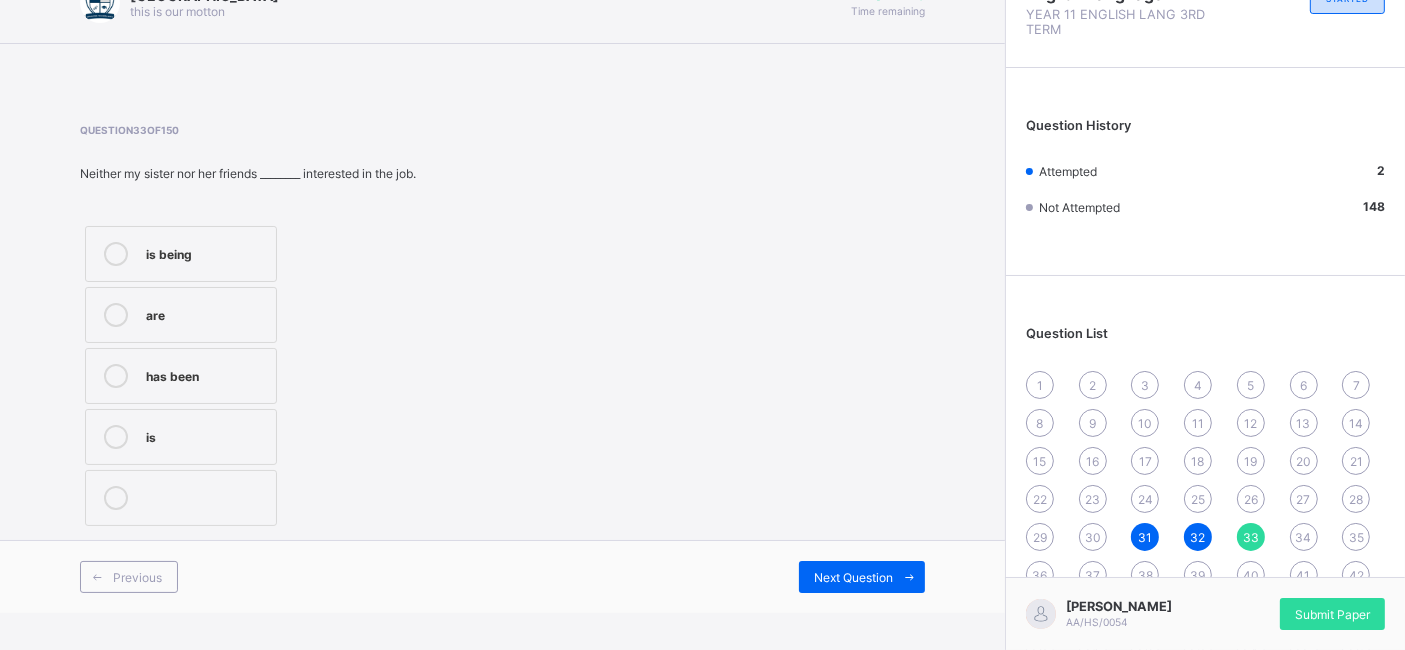 click at bounding box center (116, 315) 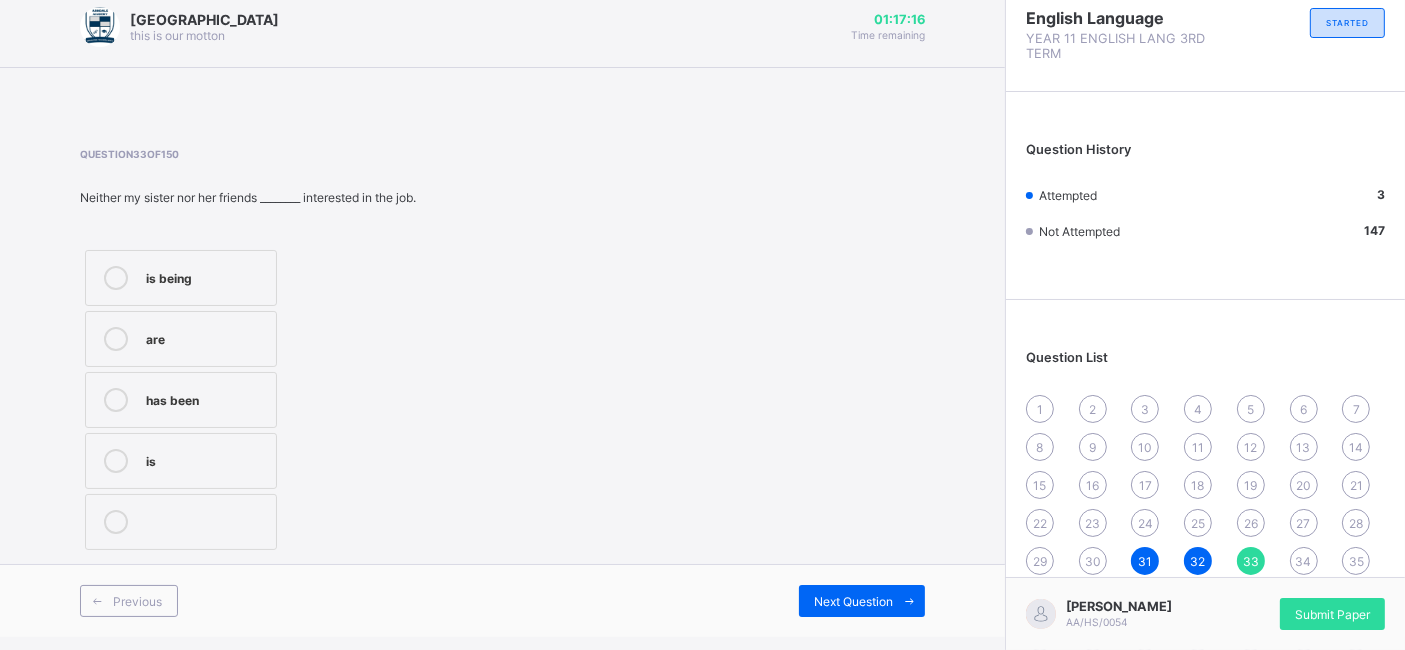 scroll, scrollTop: 0, scrollLeft: 0, axis: both 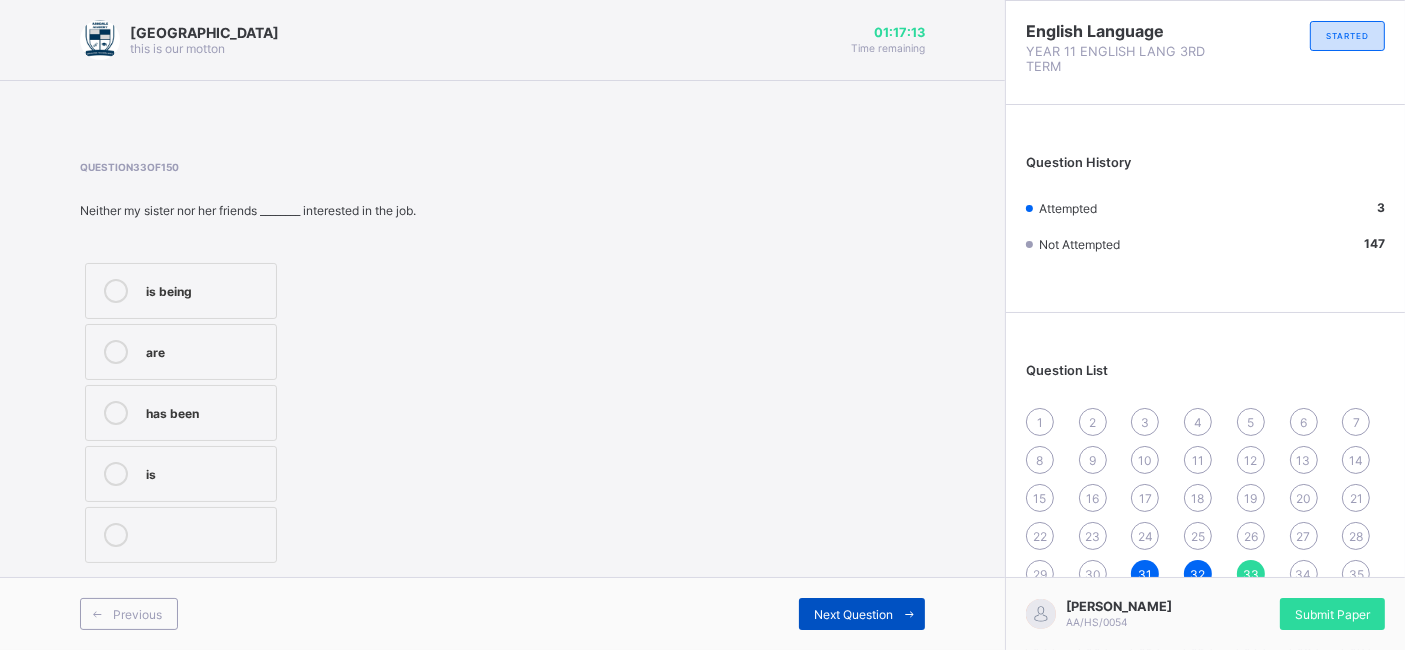 click on "Next Question" at bounding box center (853, 614) 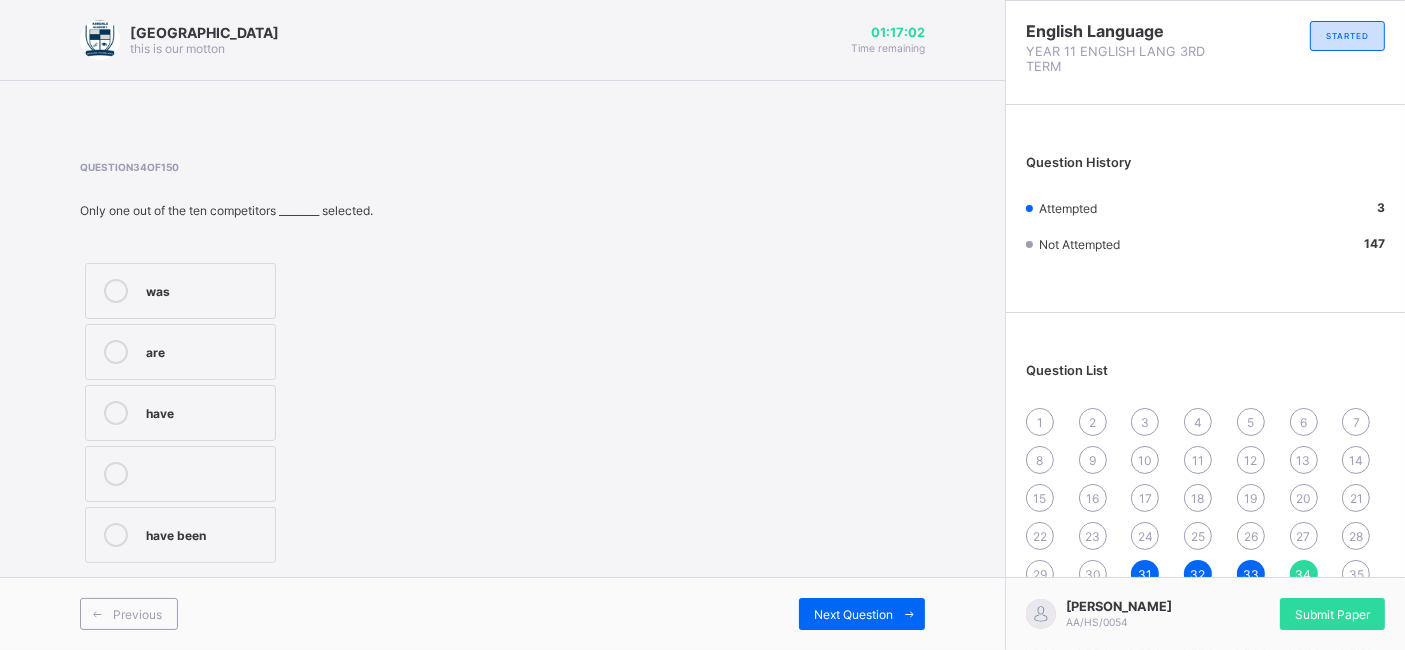 click on "was" at bounding box center (205, 289) 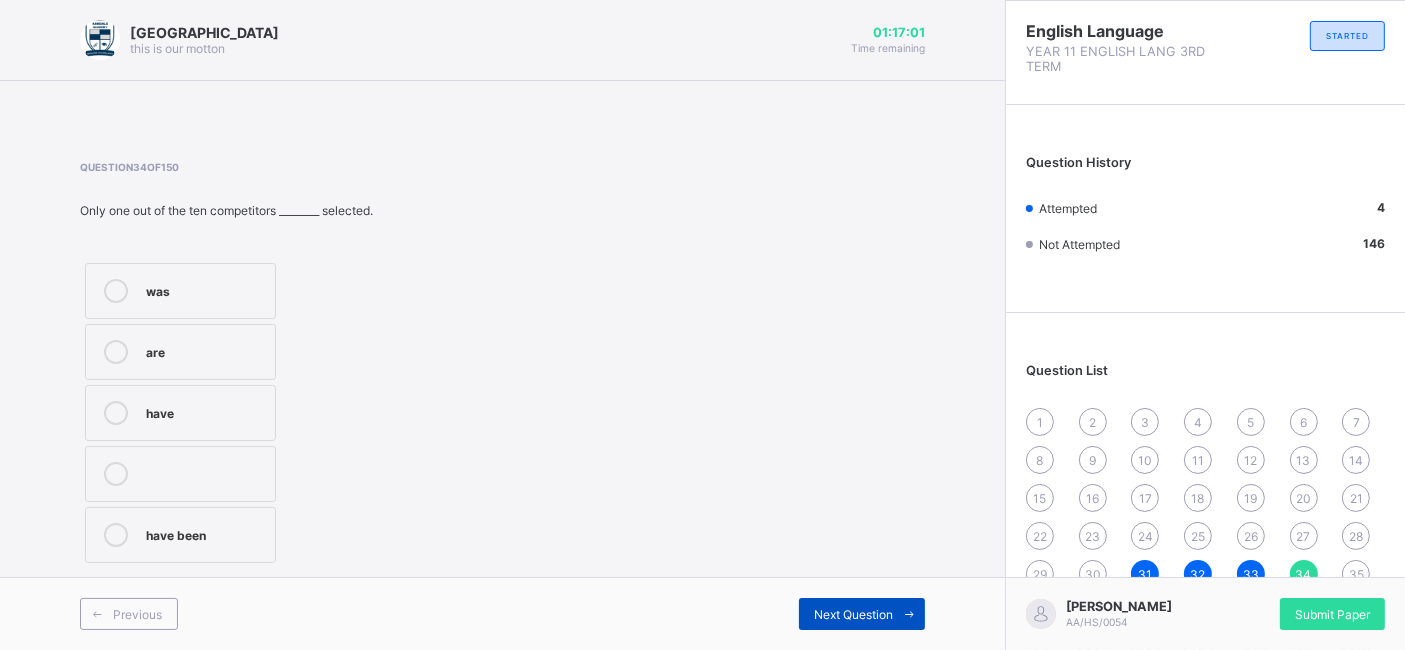 click on "Next Question" at bounding box center [853, 614] 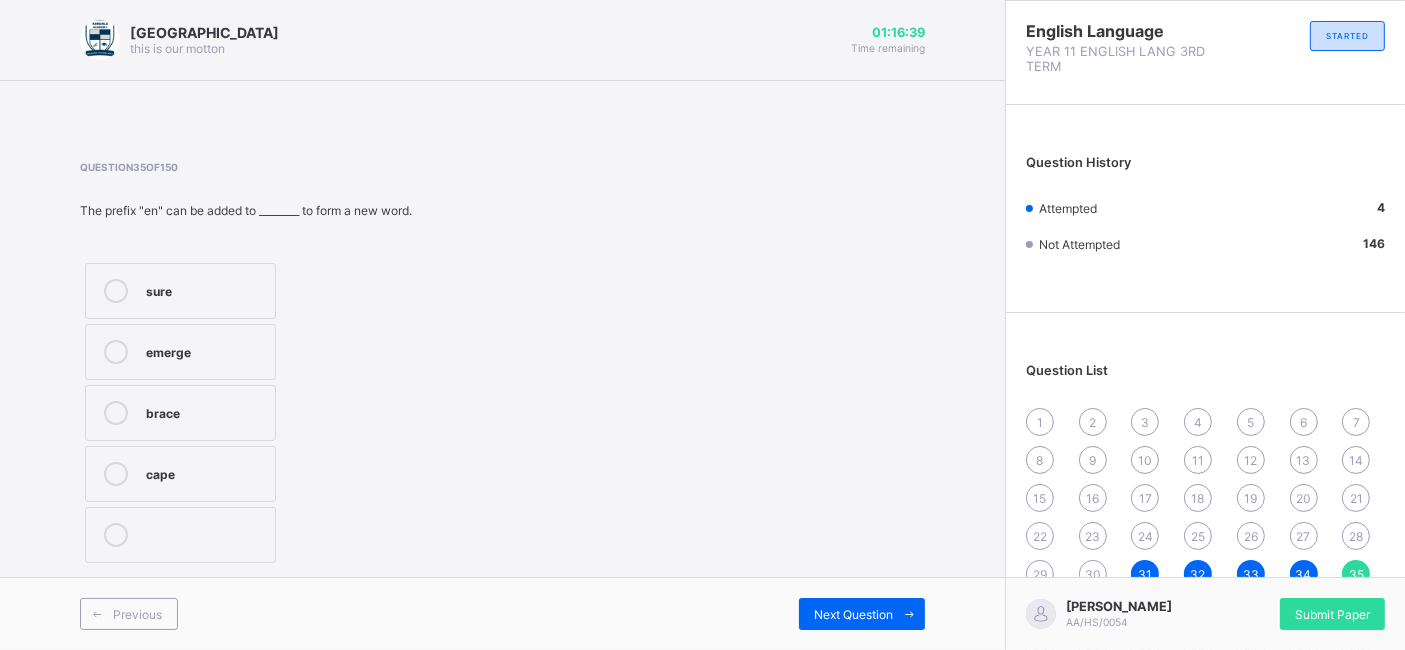 click on "sure" at bounding box center [205, 289] 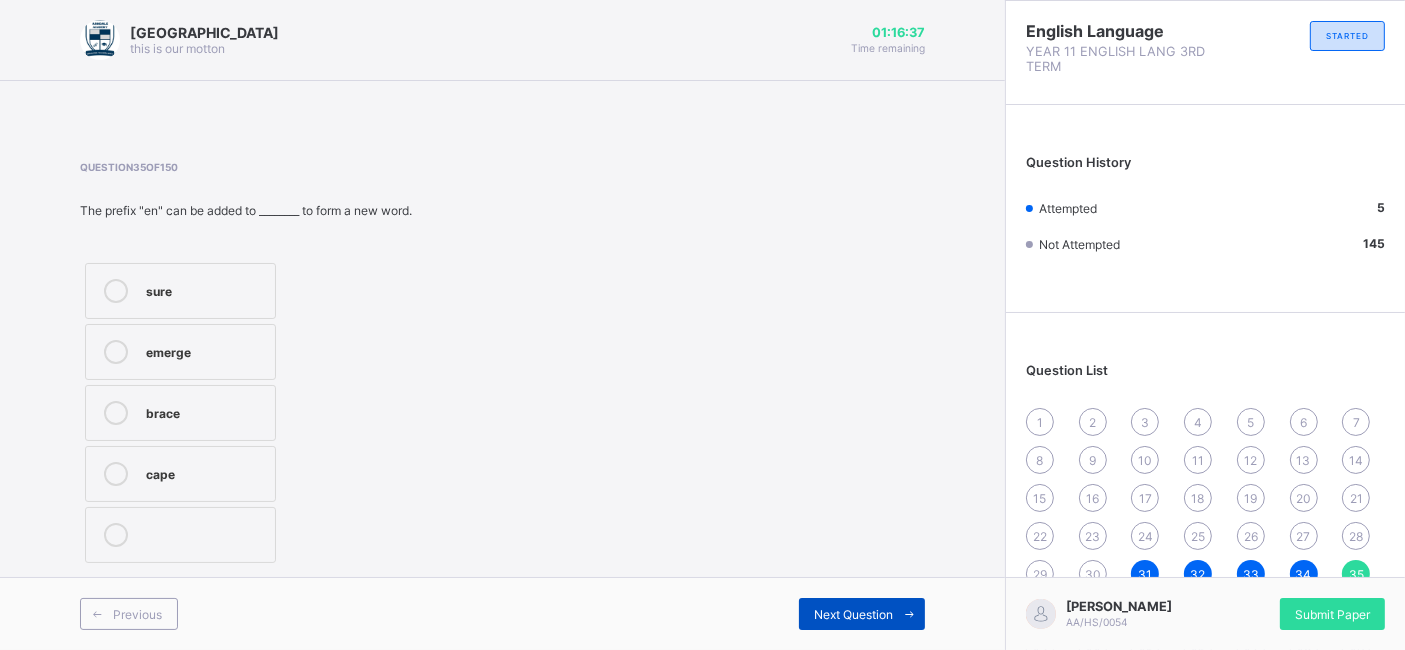 click on "Next Question" at bounding box center (853, 614) 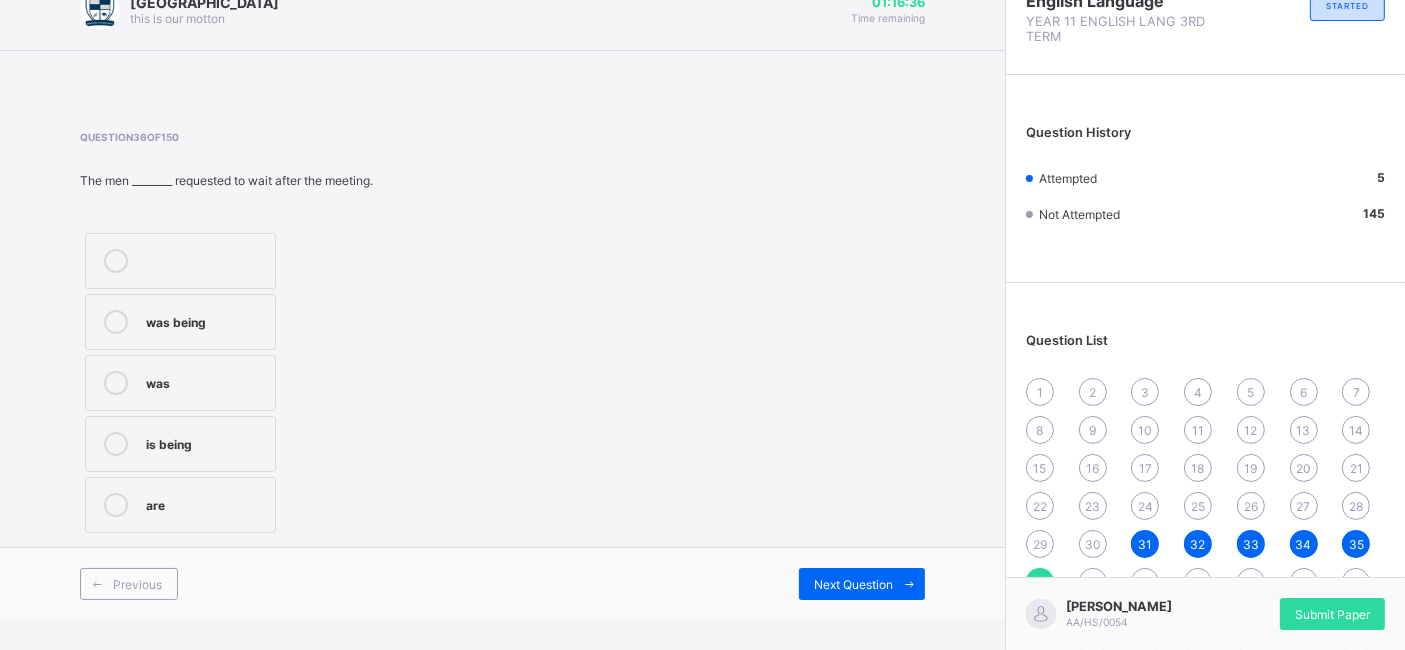 scroll, scrollTop: 31, scrollLeft: 0, axis: vertical 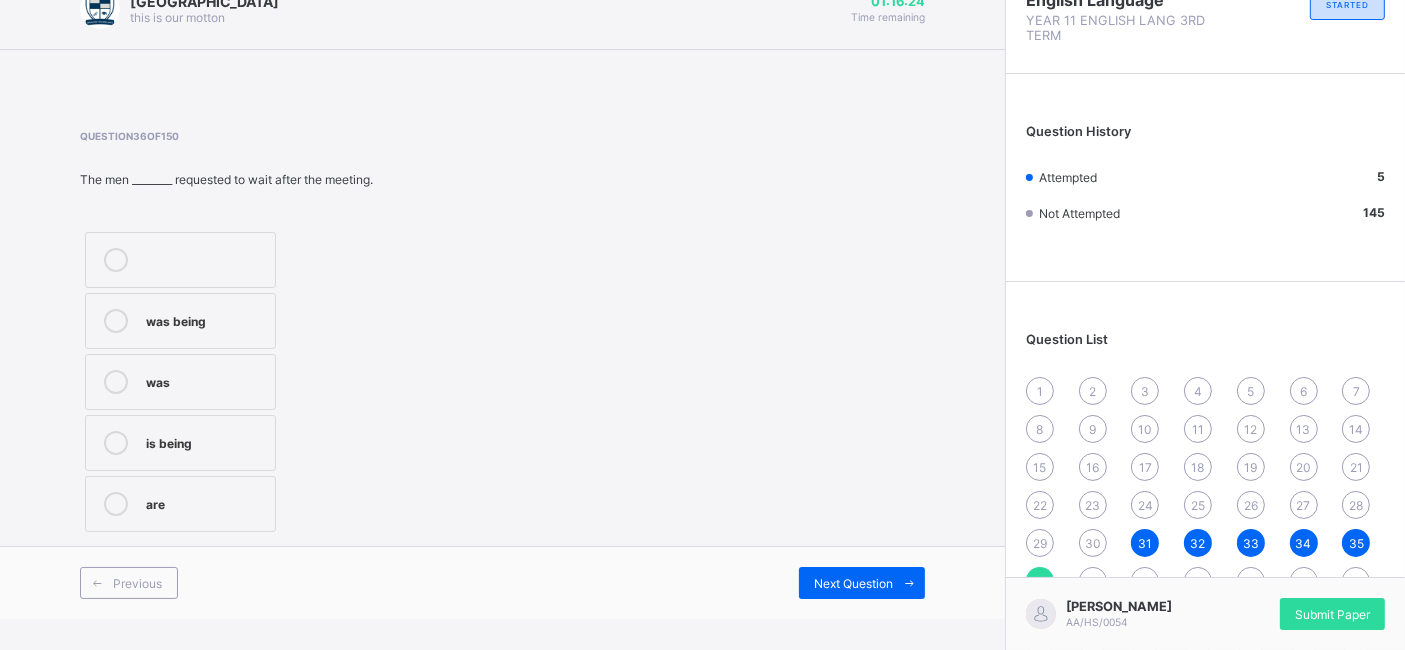 click on "are" at bounding box center (180, 504) 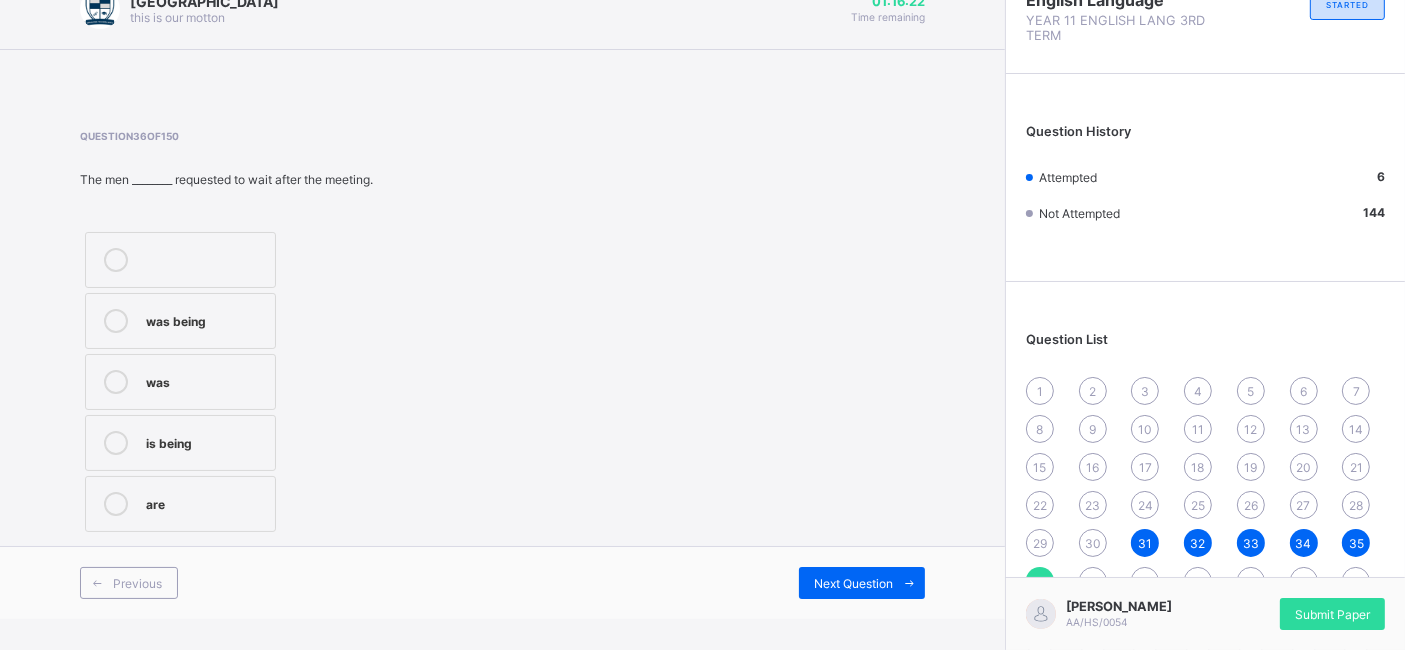 click on "is being" at bounding box center (205, 441) 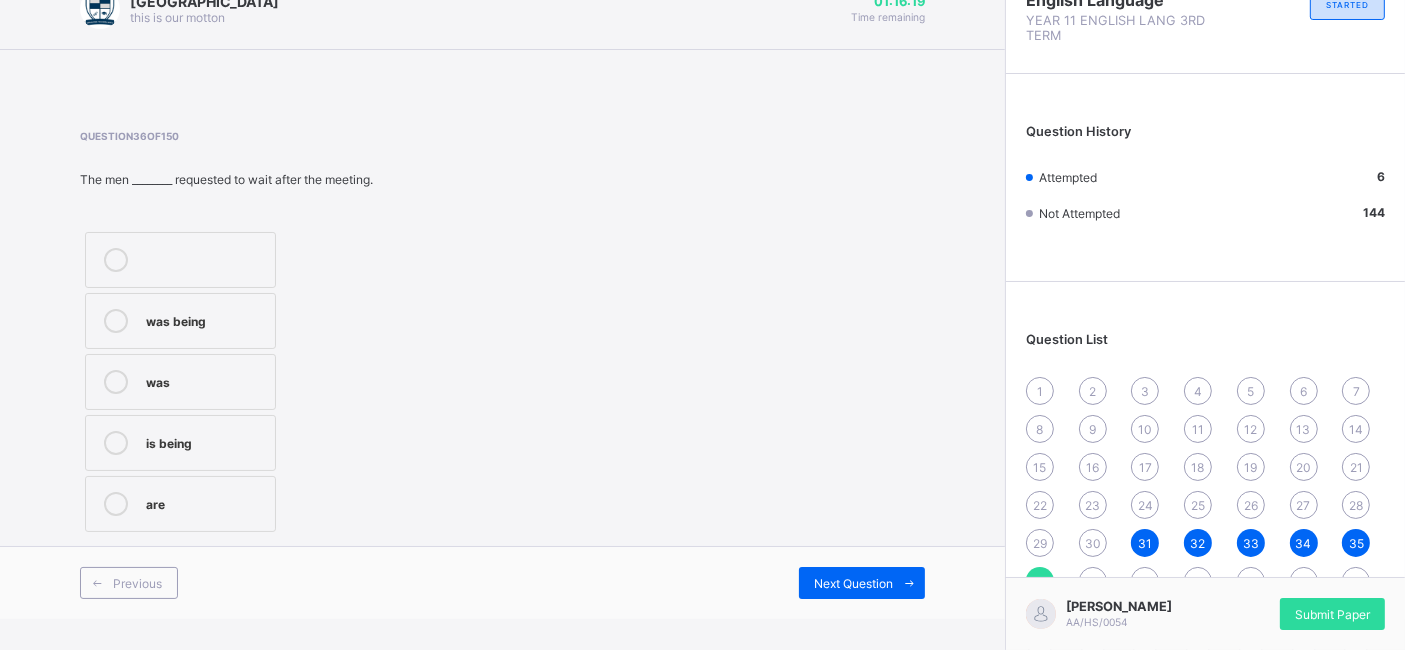 click on "was being was is being are" at bounding box center [180, 382] 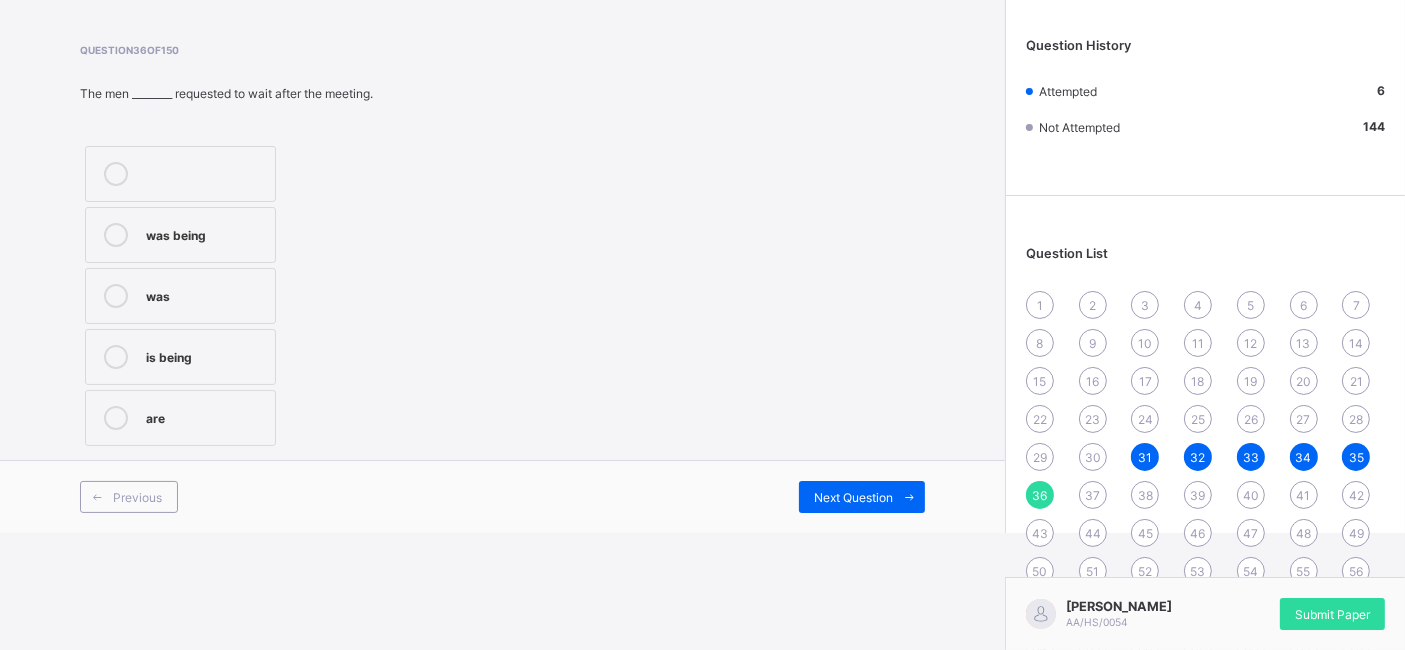 scroll, scrollTop: 125, scrollLeft: 0, axis: vertical 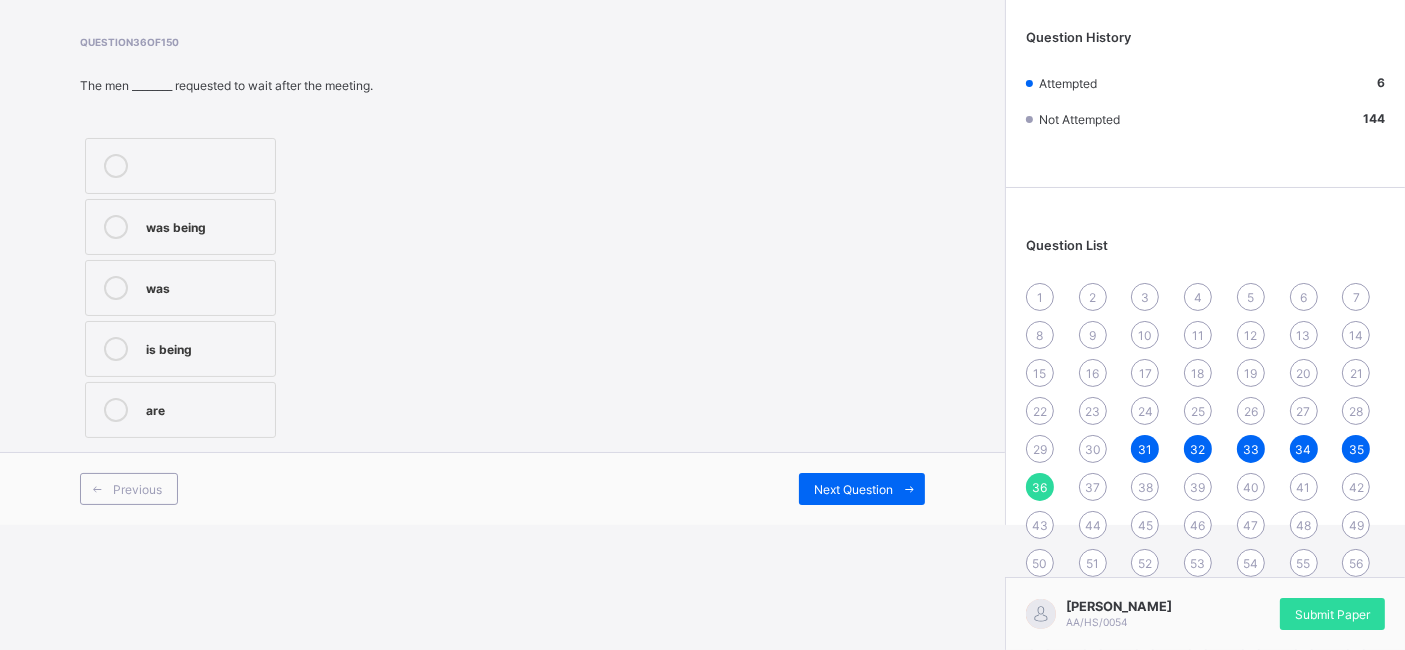 click on "are" at bounding box center [180, 410] 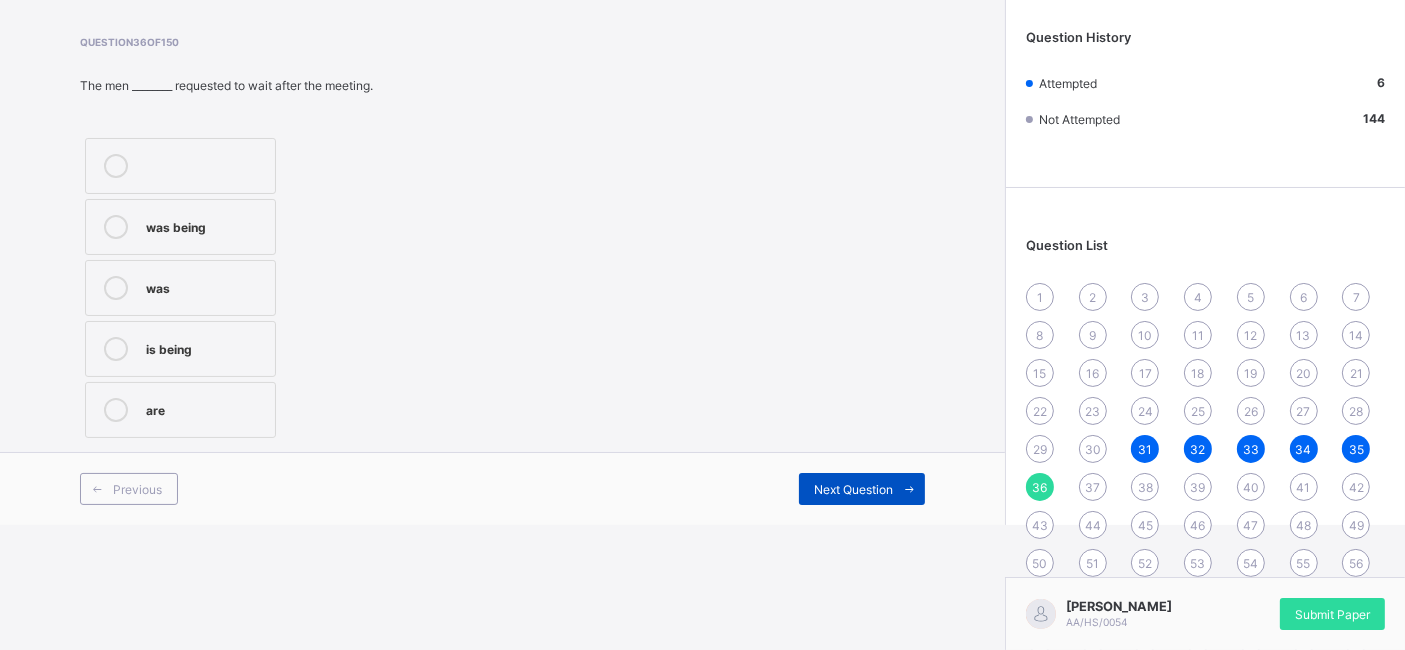 click on "Next Question" at bounding box center (853, 489) 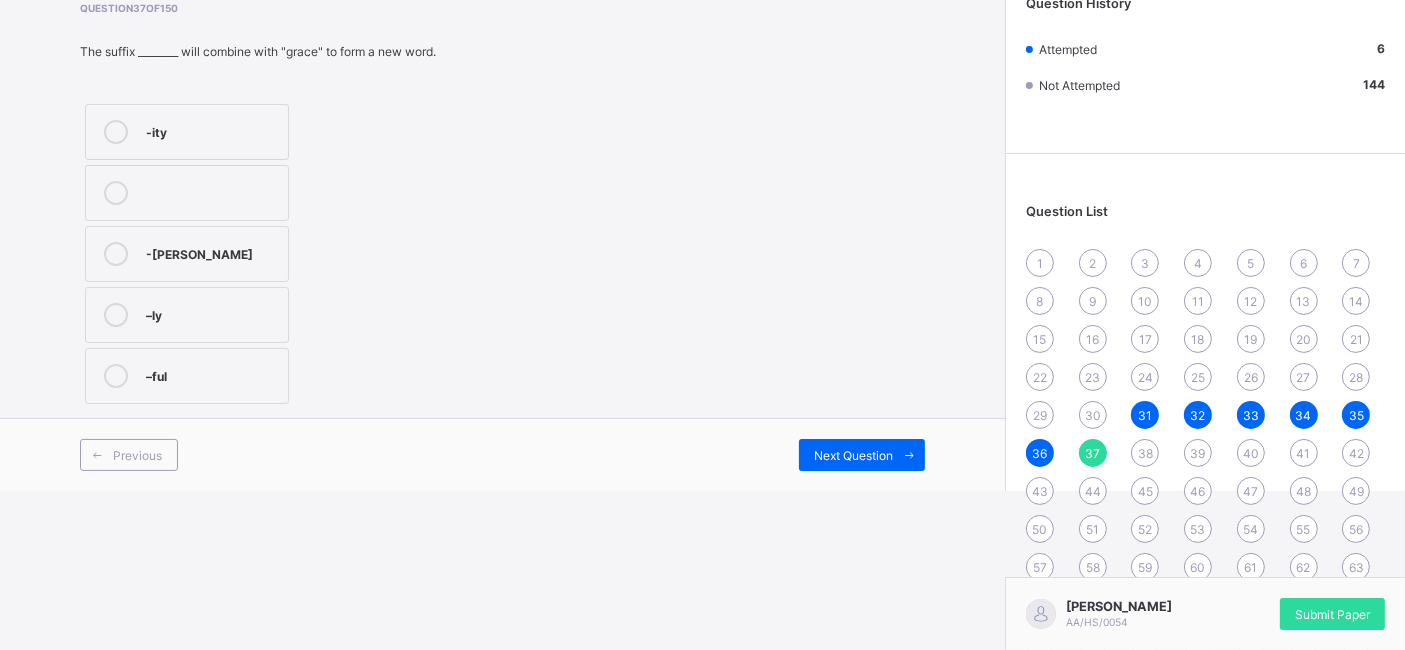 scroll, scrollTop: 162, scrollLeft: 0, axis: vertical 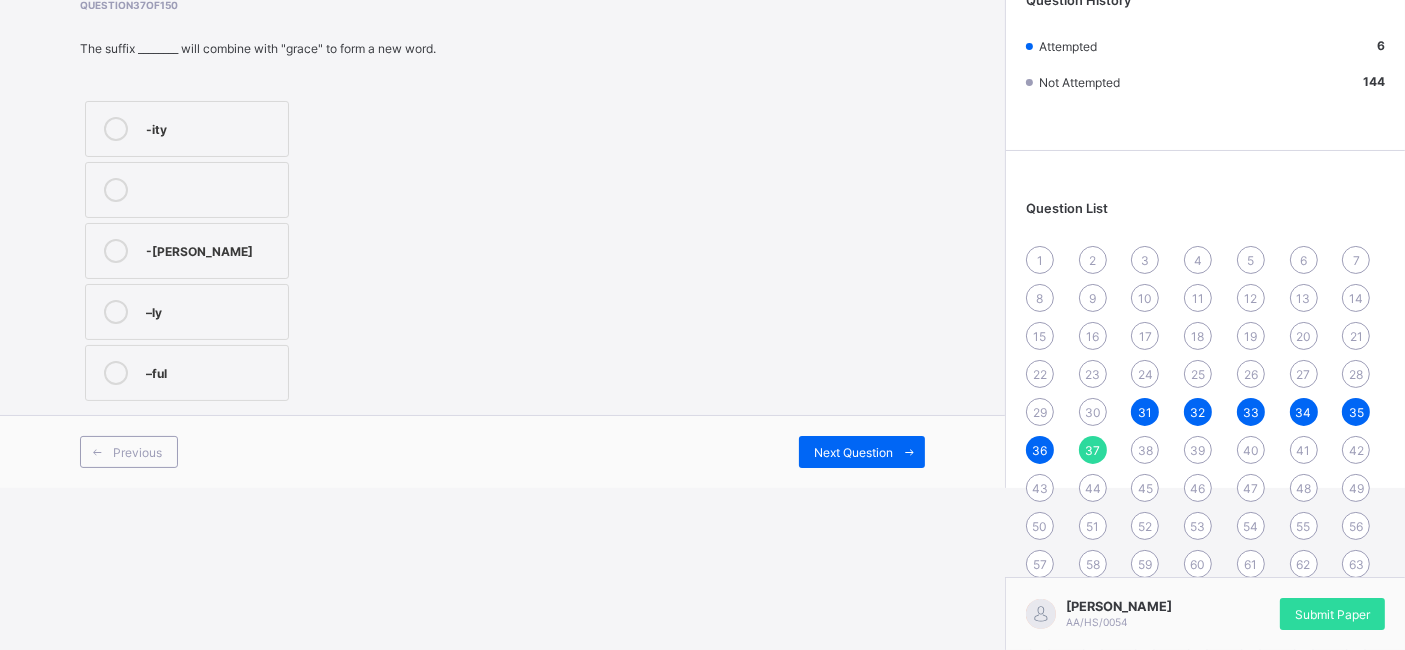click on "–ful" at bounding box center [187, 373] 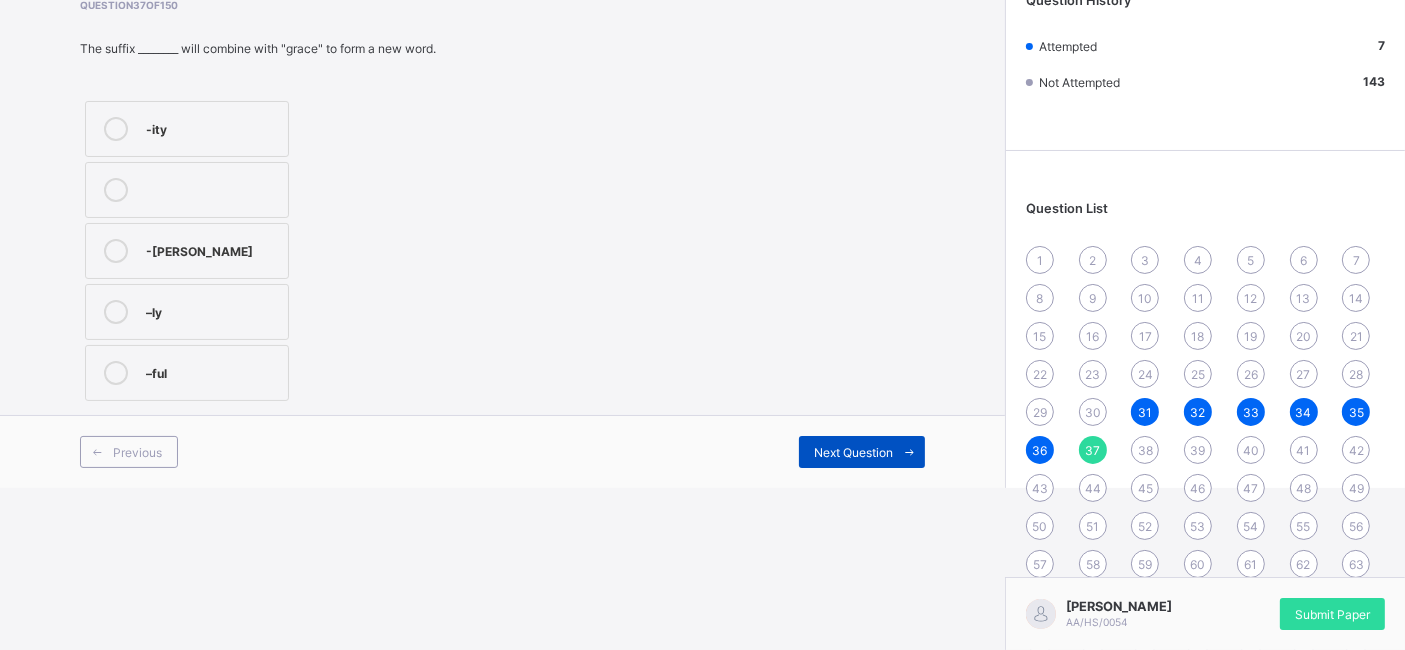 click on "Next Question" at bounding box center (862, 452) 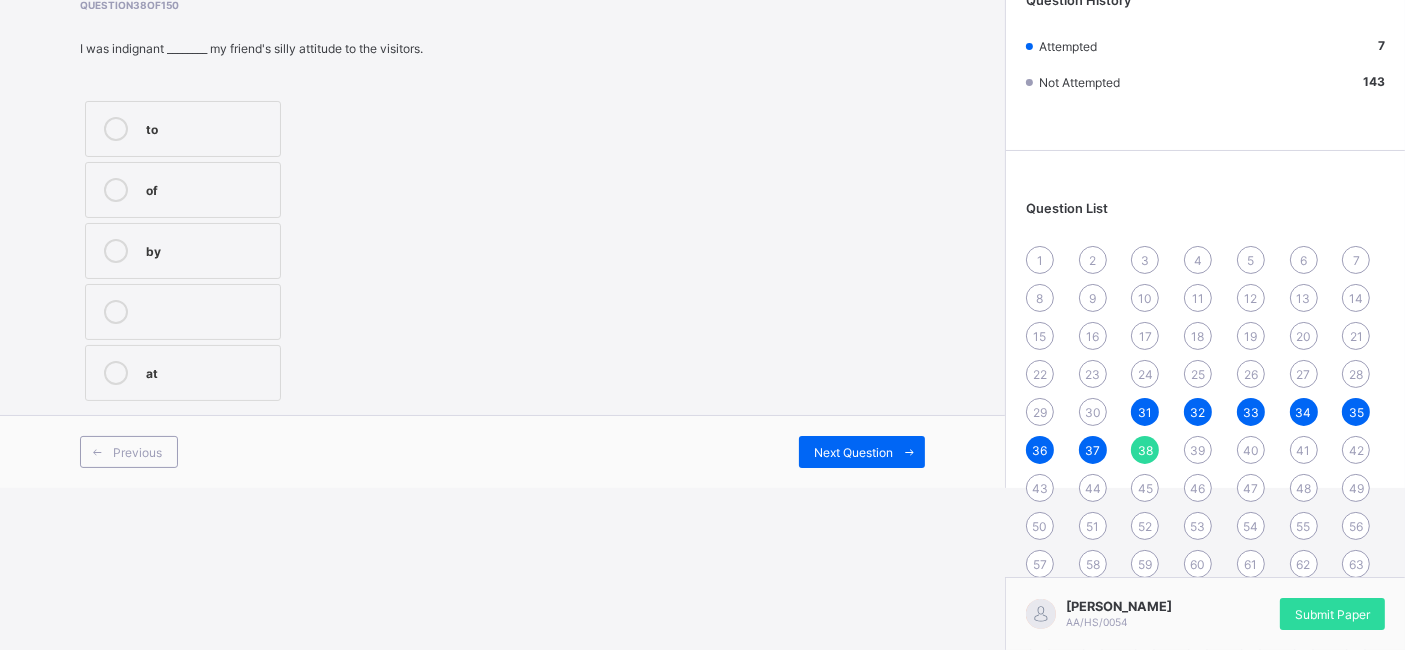 click on "by" at bounding box center (183, 251) 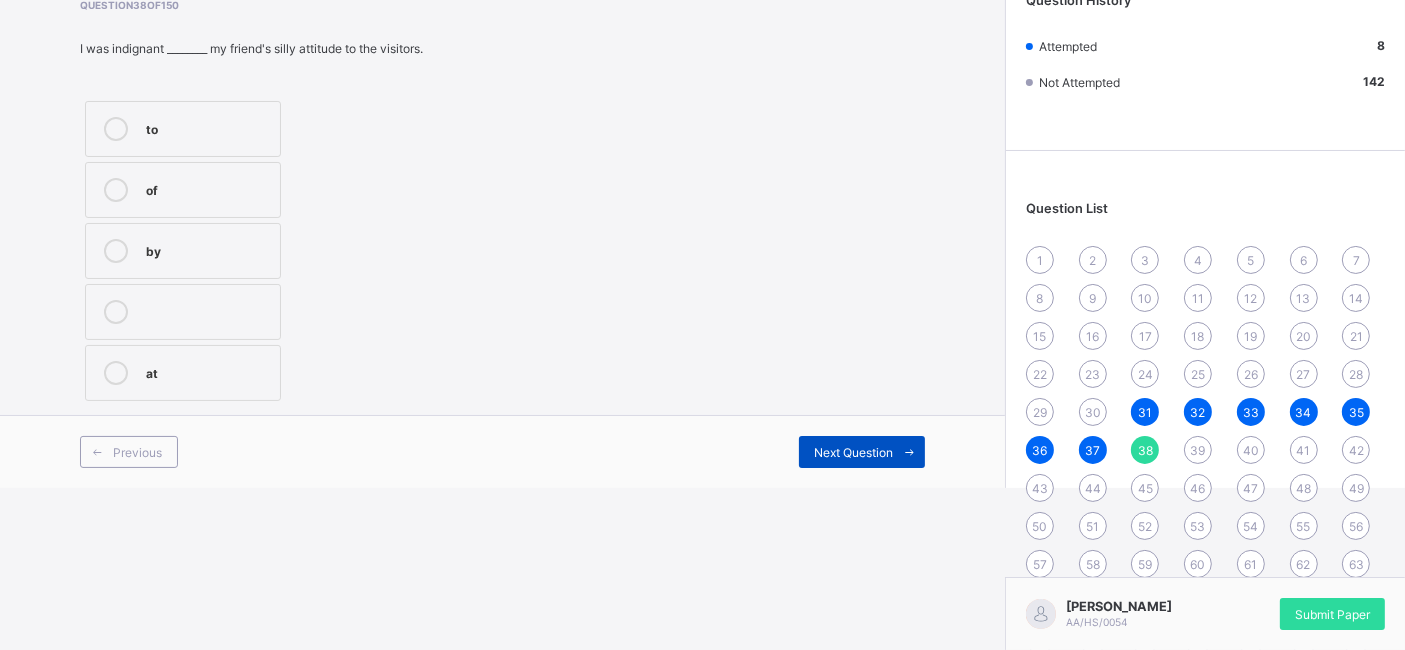 click on "Next Question" at bounding box center [853, 452] 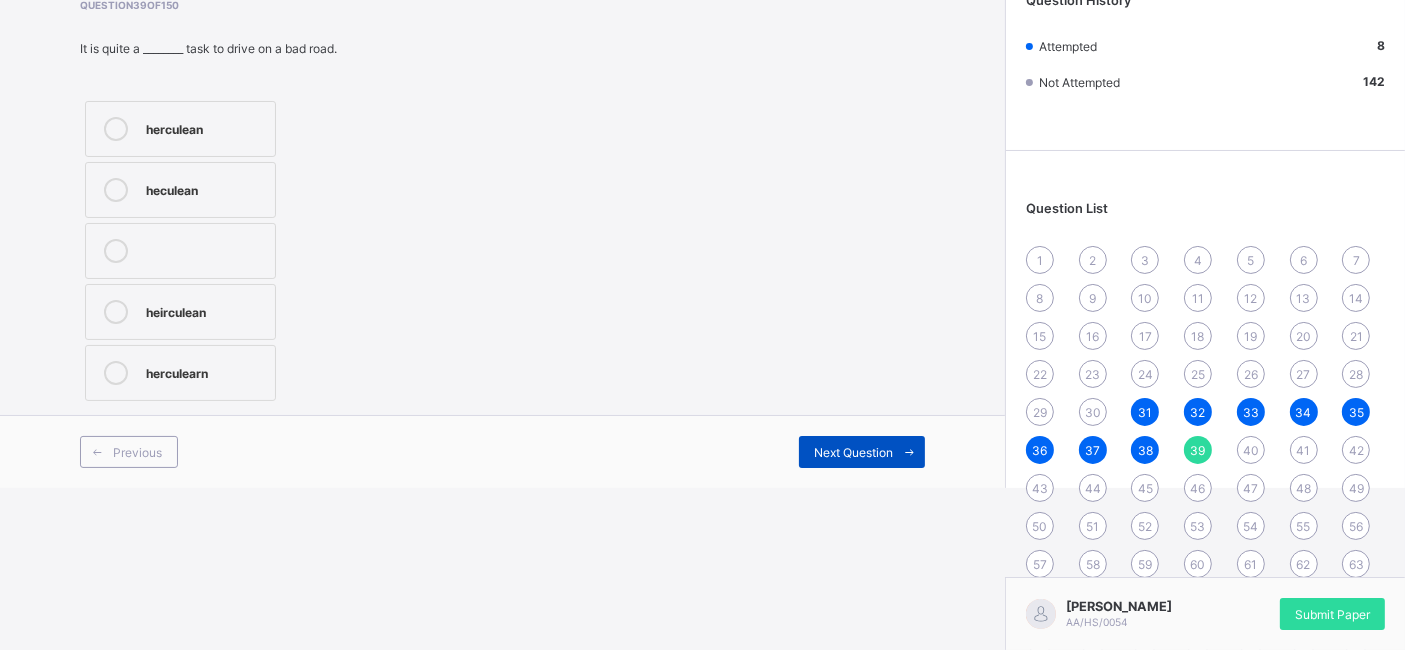 click on "Next Question" at bounding box center (853, 452) 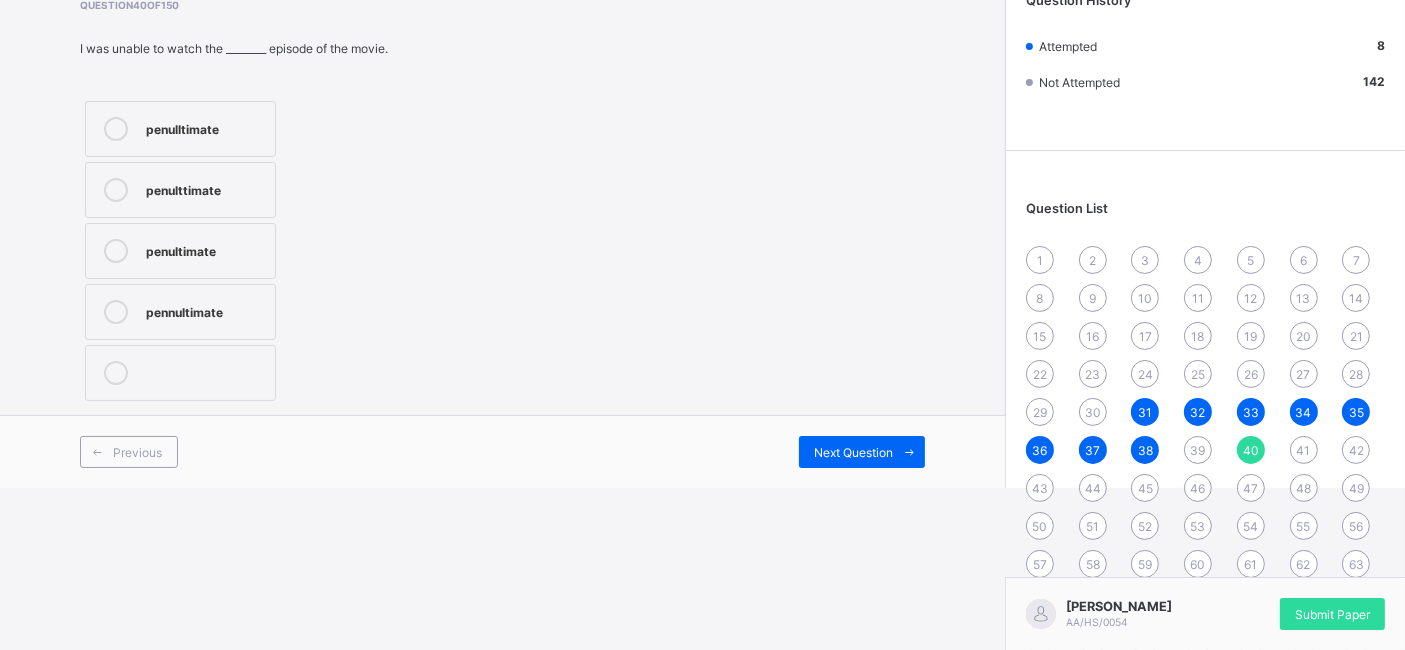 click on "penultimate" at bounding box center [180, 251] 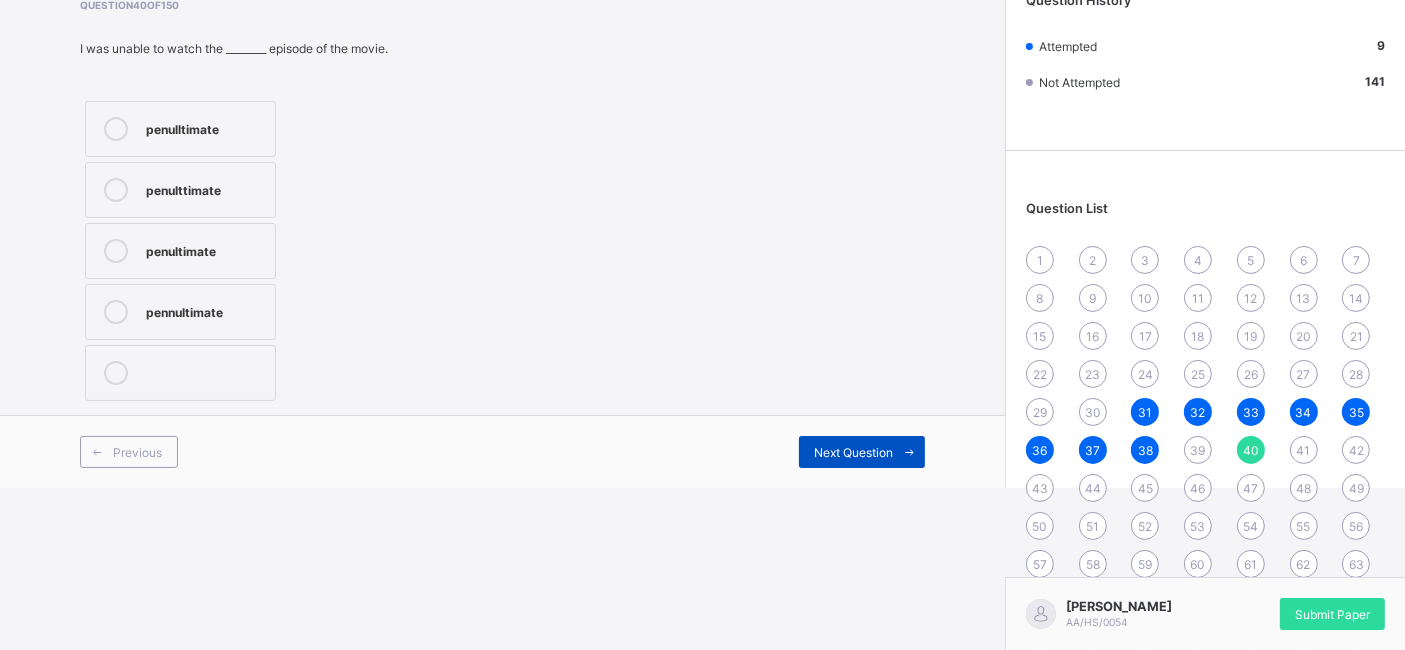 click on "Next Question" at bounding box center [853, 452] 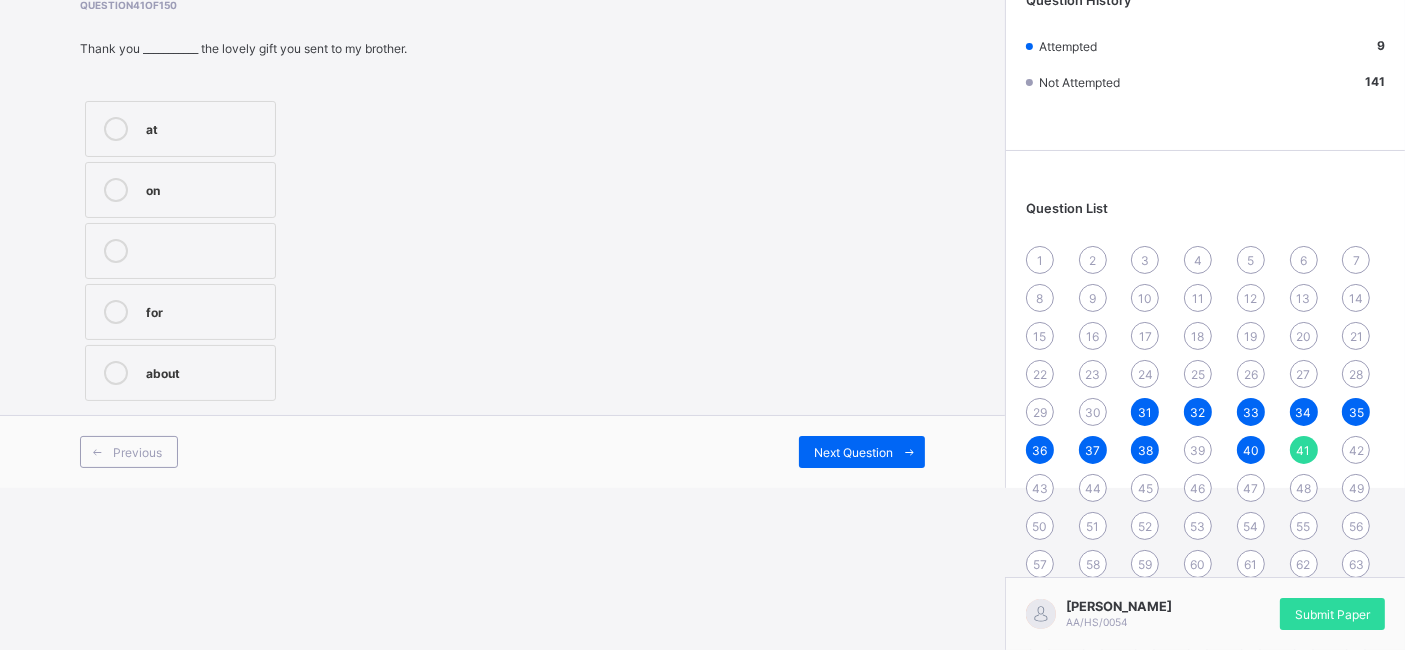 click on "for" at bounding box center (180, 312) 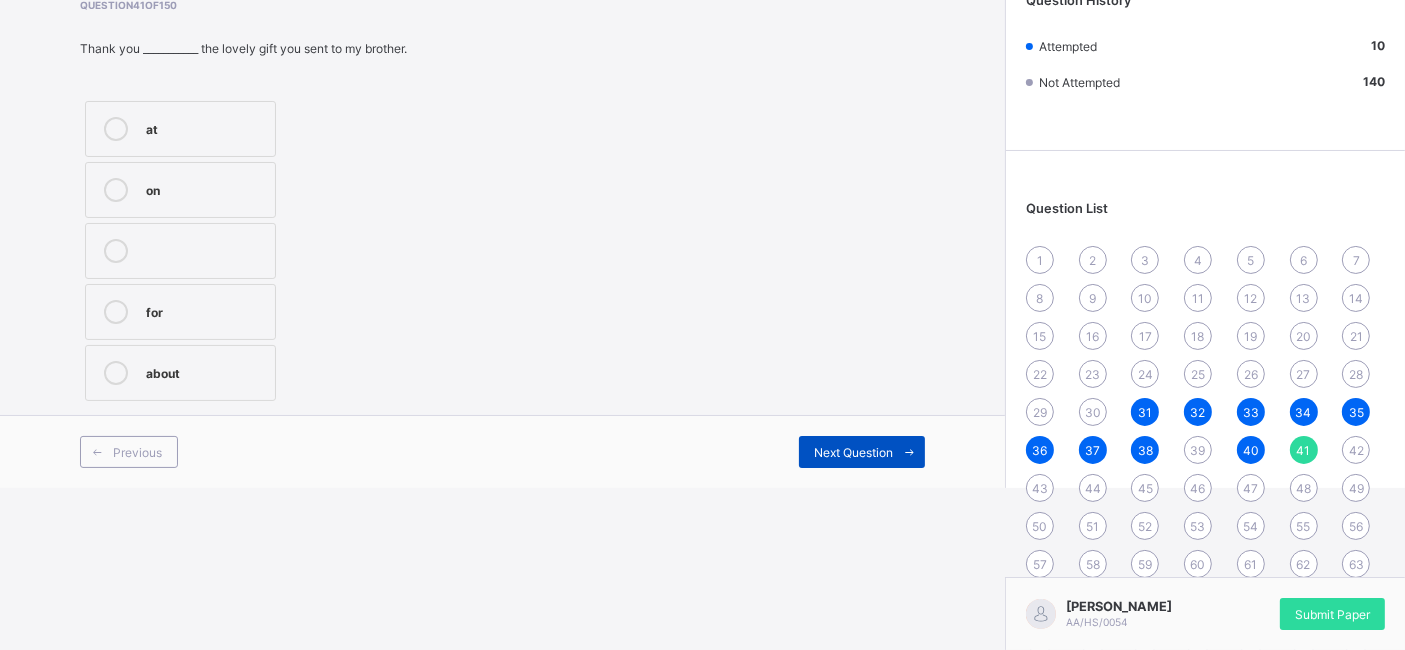 click on "Next Question" at bounding box center [853, 452] 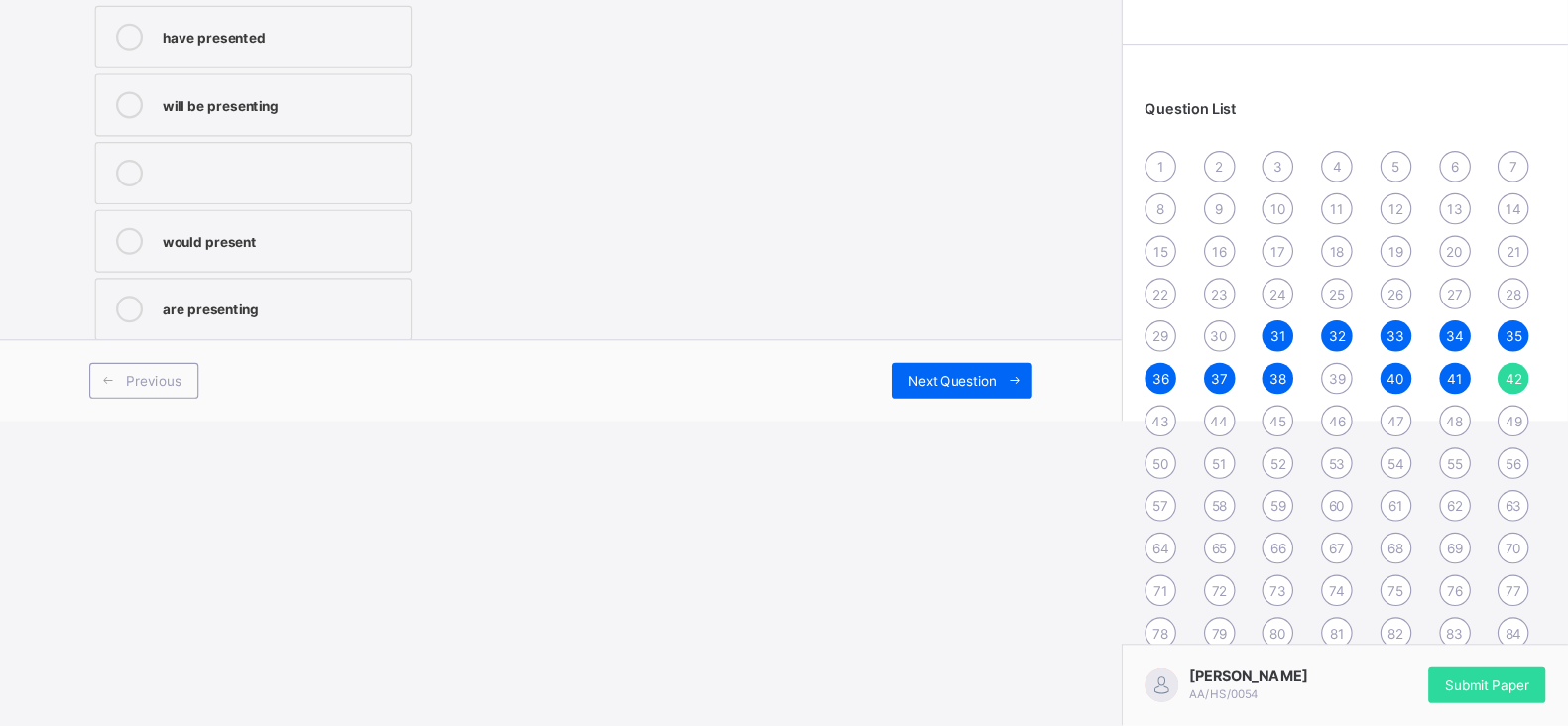 scroll, scrollTop: 0, scrollLeft: 0, axis: both 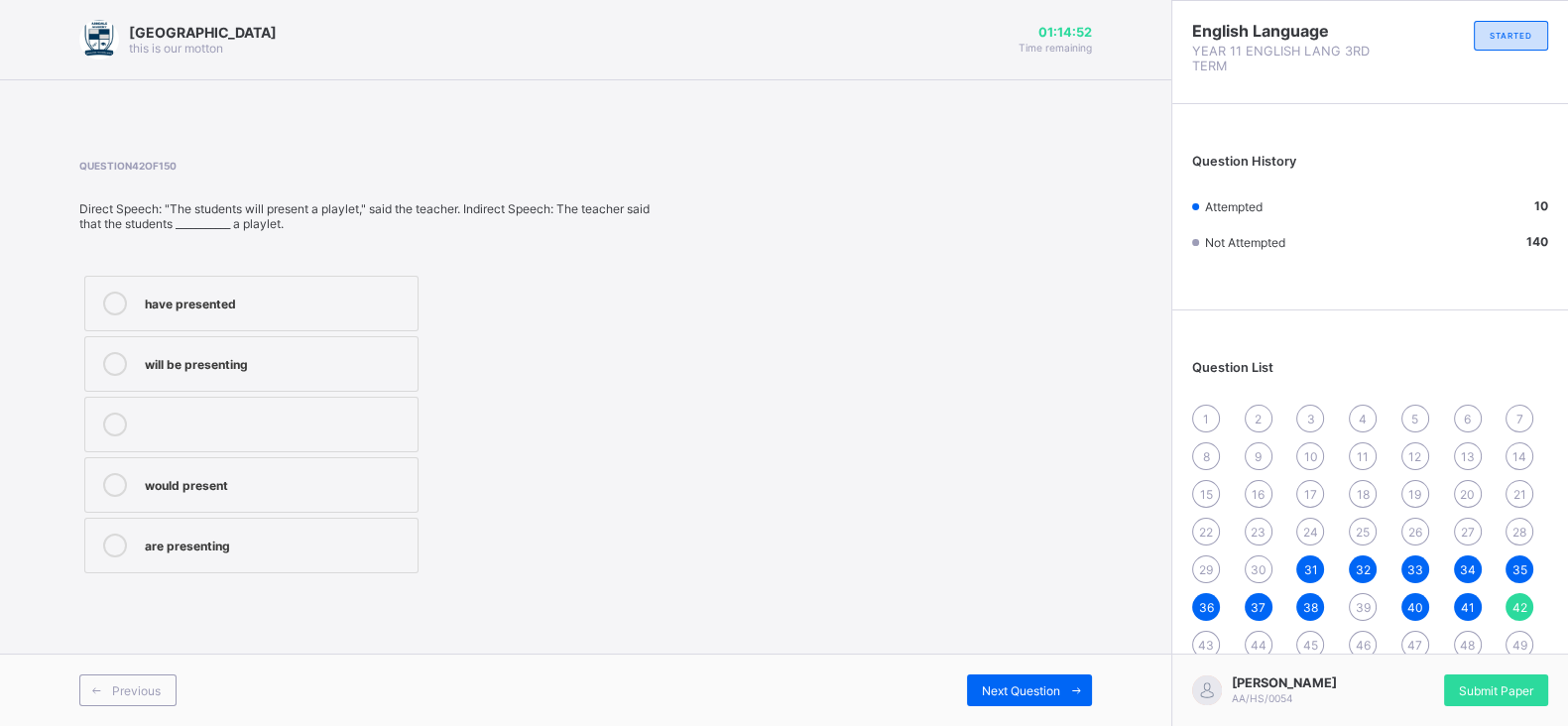 click on "will be presenting" at bounding box center (276, 362) 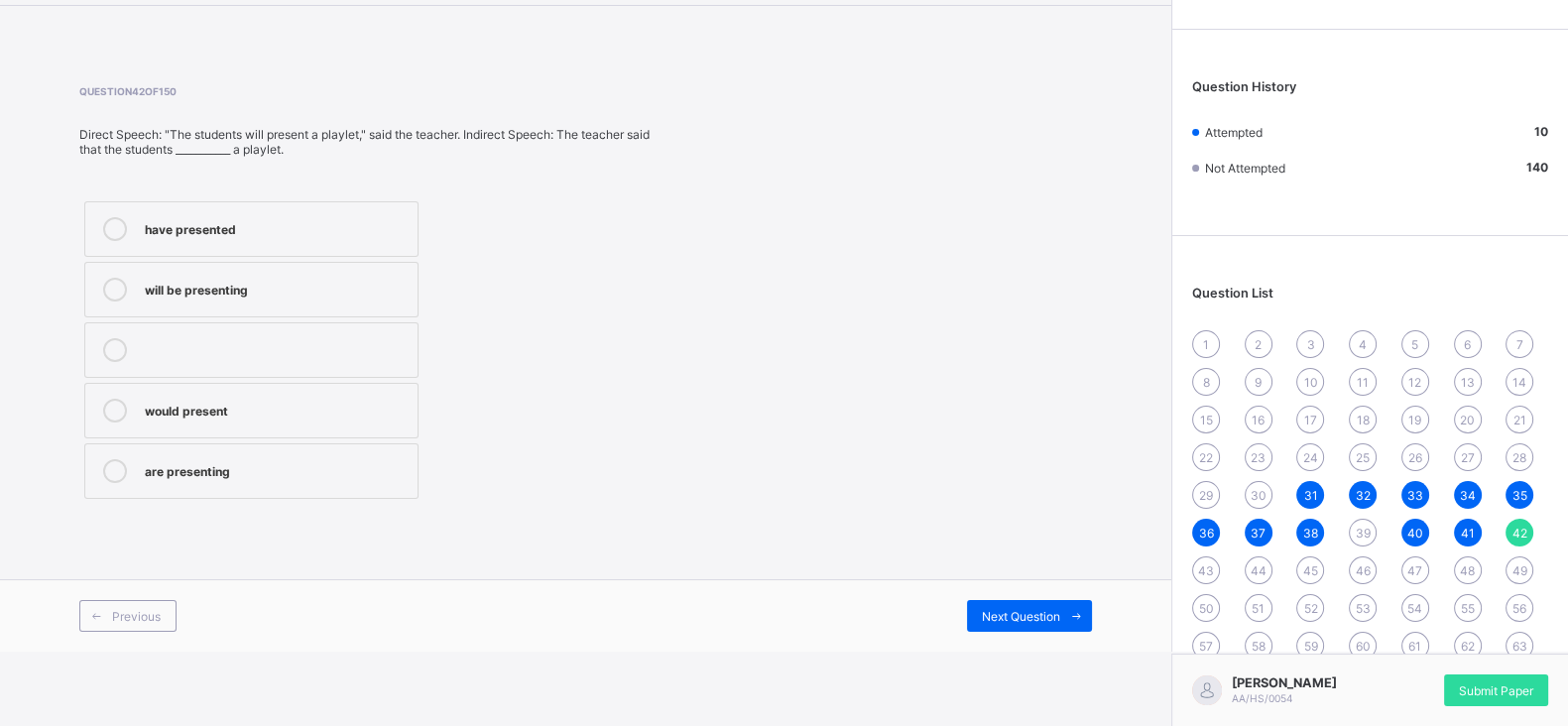 scroll, scrollTop: 76, scrollLeft: 0, axis: vertical 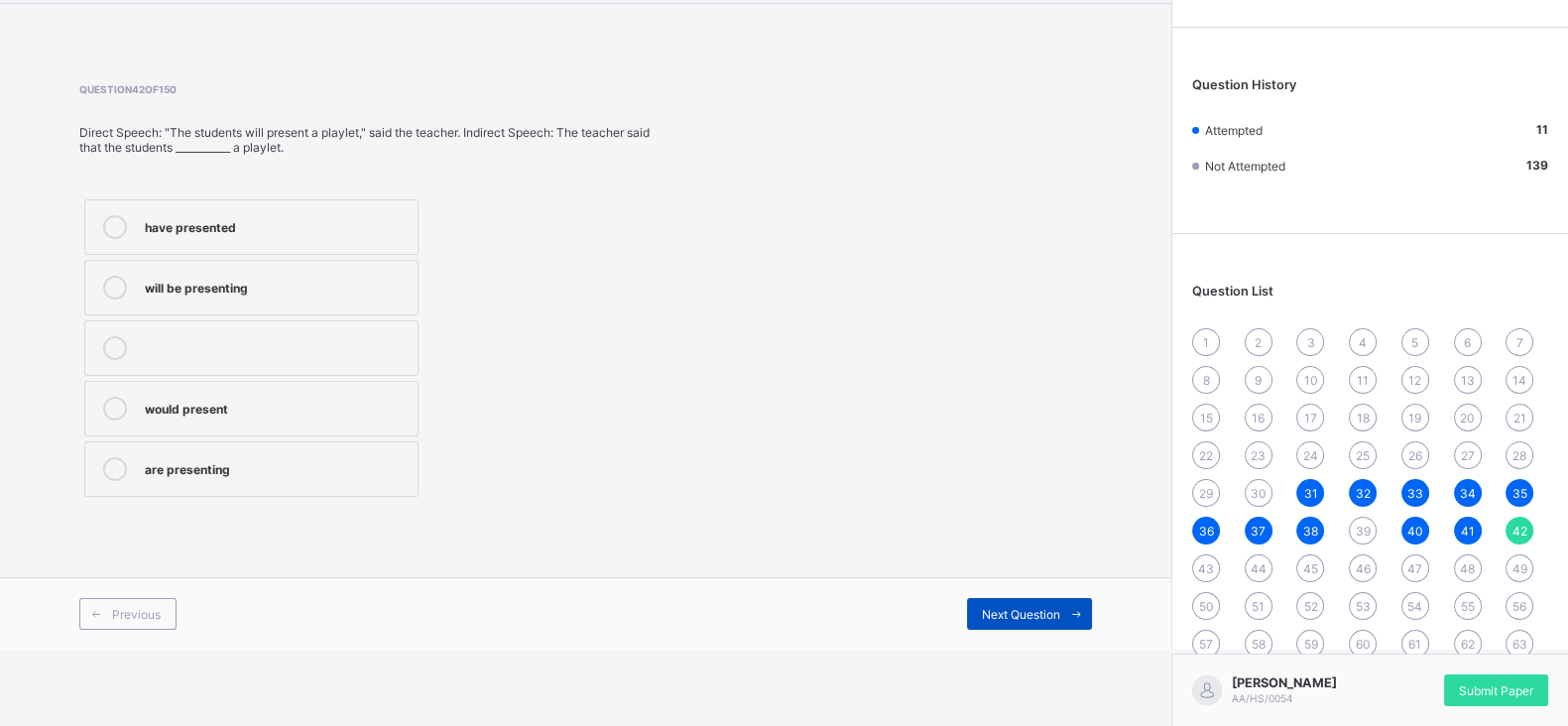 click on "Next Question" at bounding box center (1029, 614) 